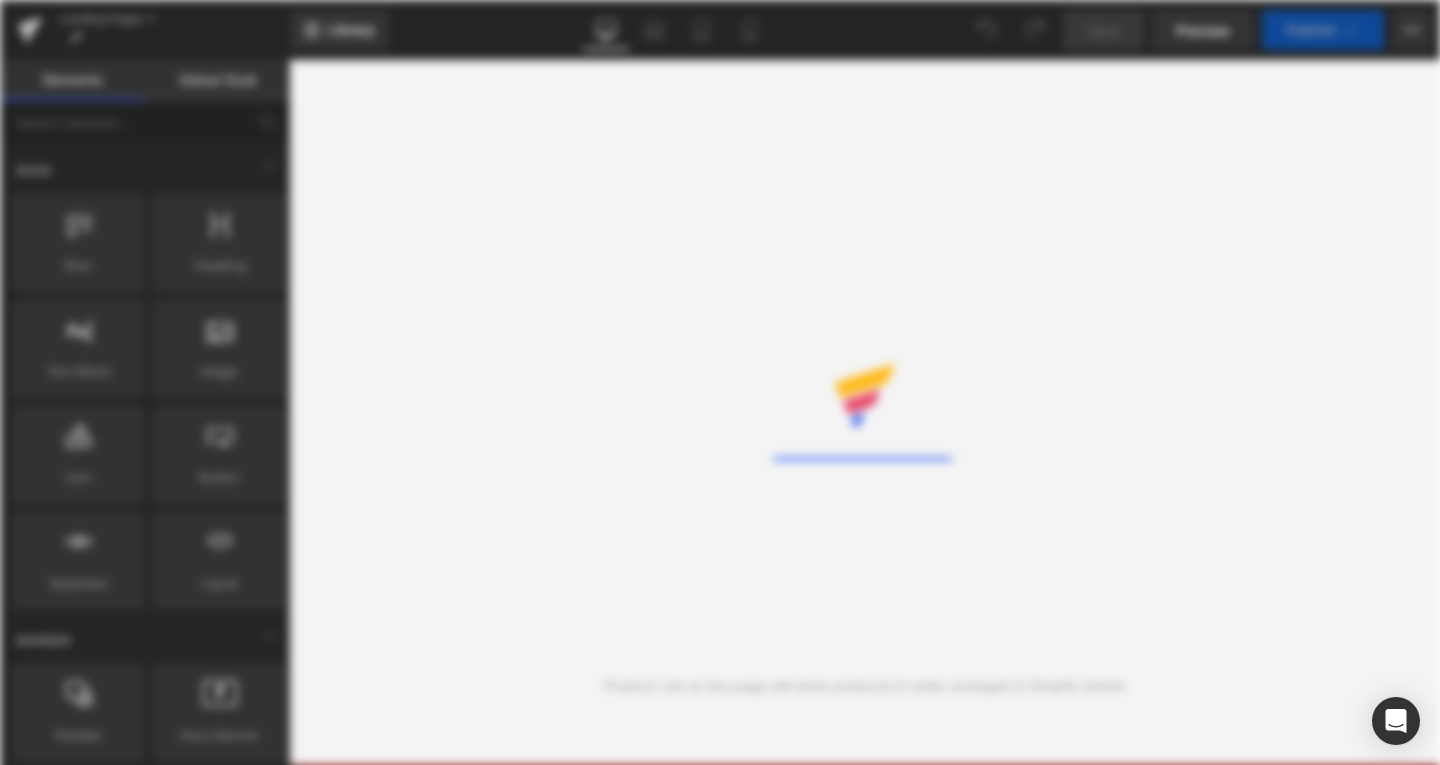 scroll, scrollTop: 0, scrollLeft: 0, axis: both 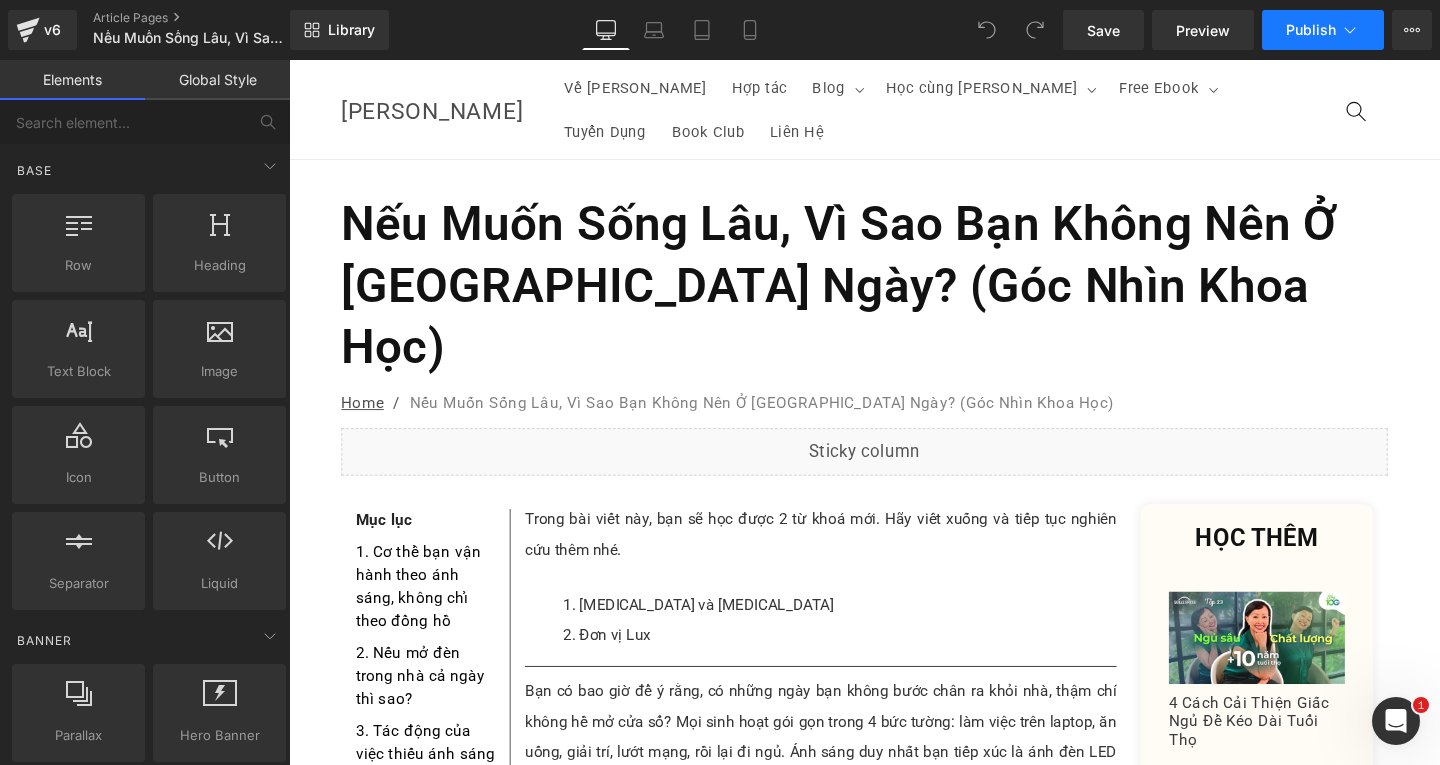 click 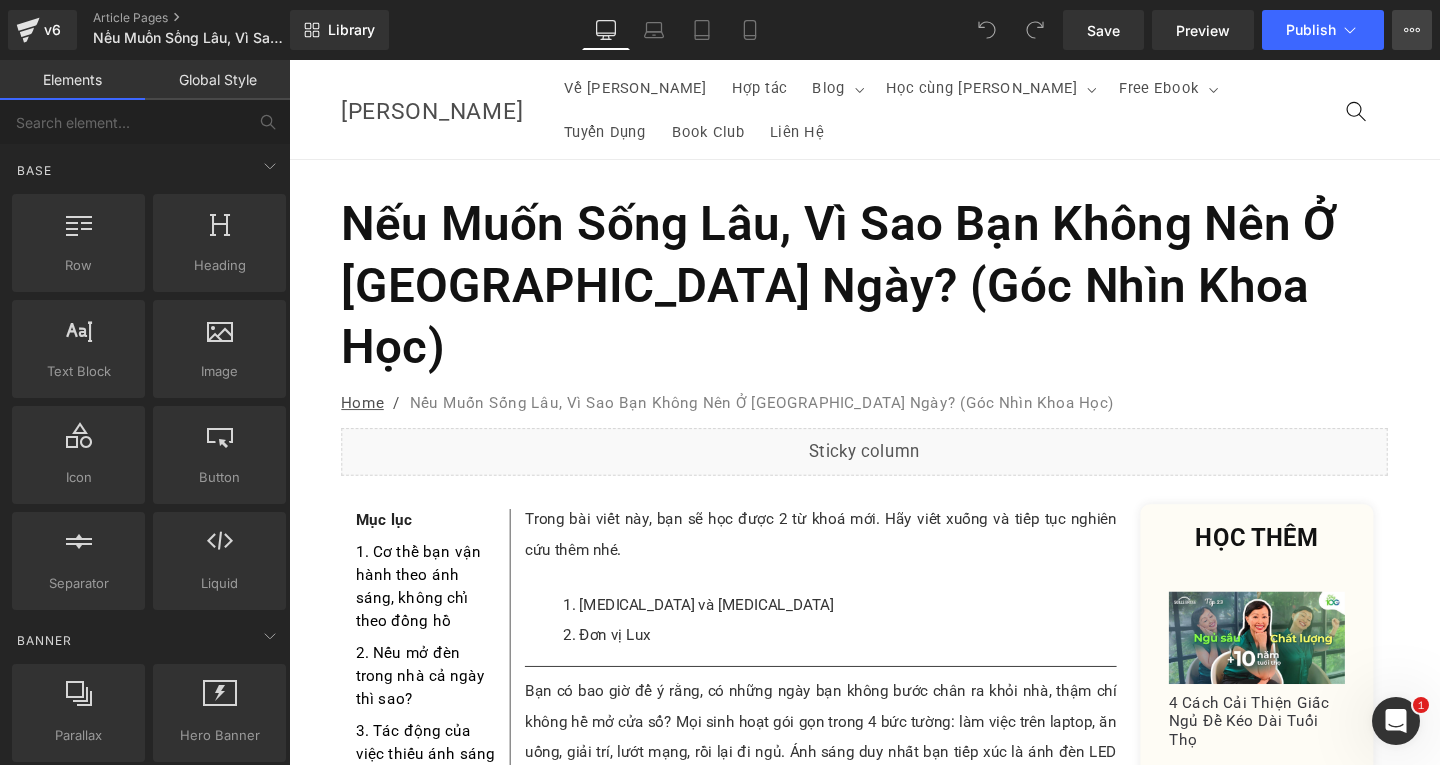 click on "View Live Page View with current Template Save Template to Library Schedule Publish  Optimize  Publish Settings Shortcuts" at bounding box center [1412, 30] 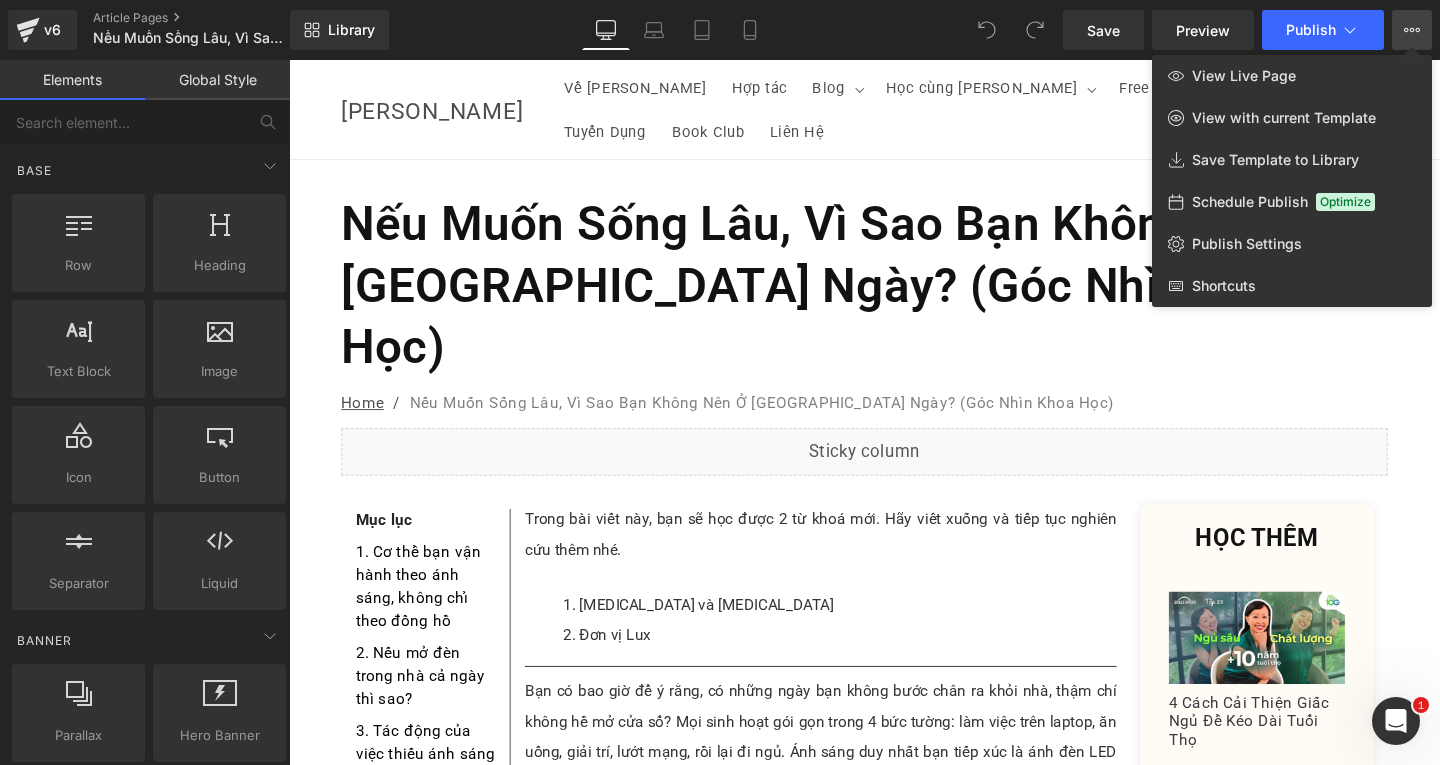 click on "Schedule Publish  Optimize" 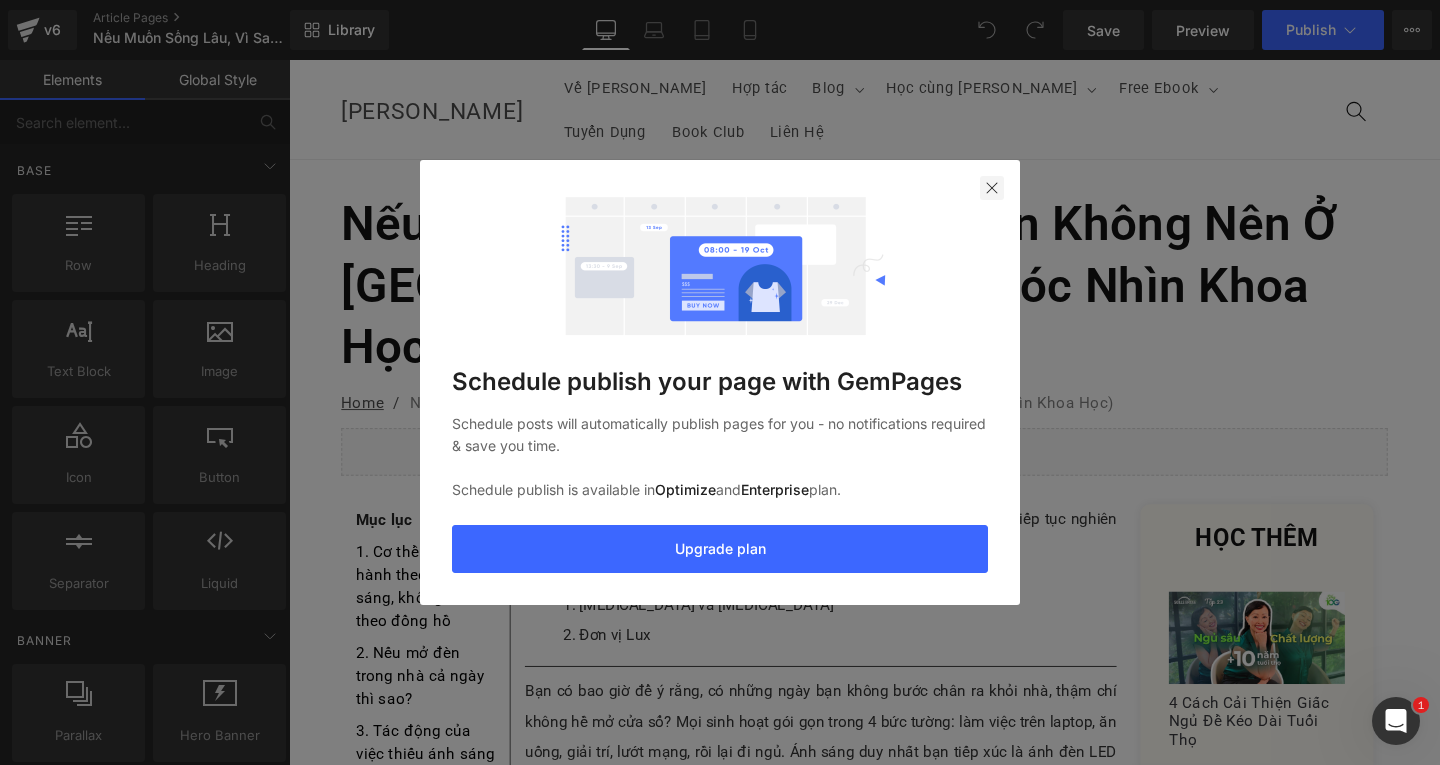 drag, startPoint x: 992, startPoint y: 191, endPoint x: 1108, endPoint y: 31, distance: 197.62592 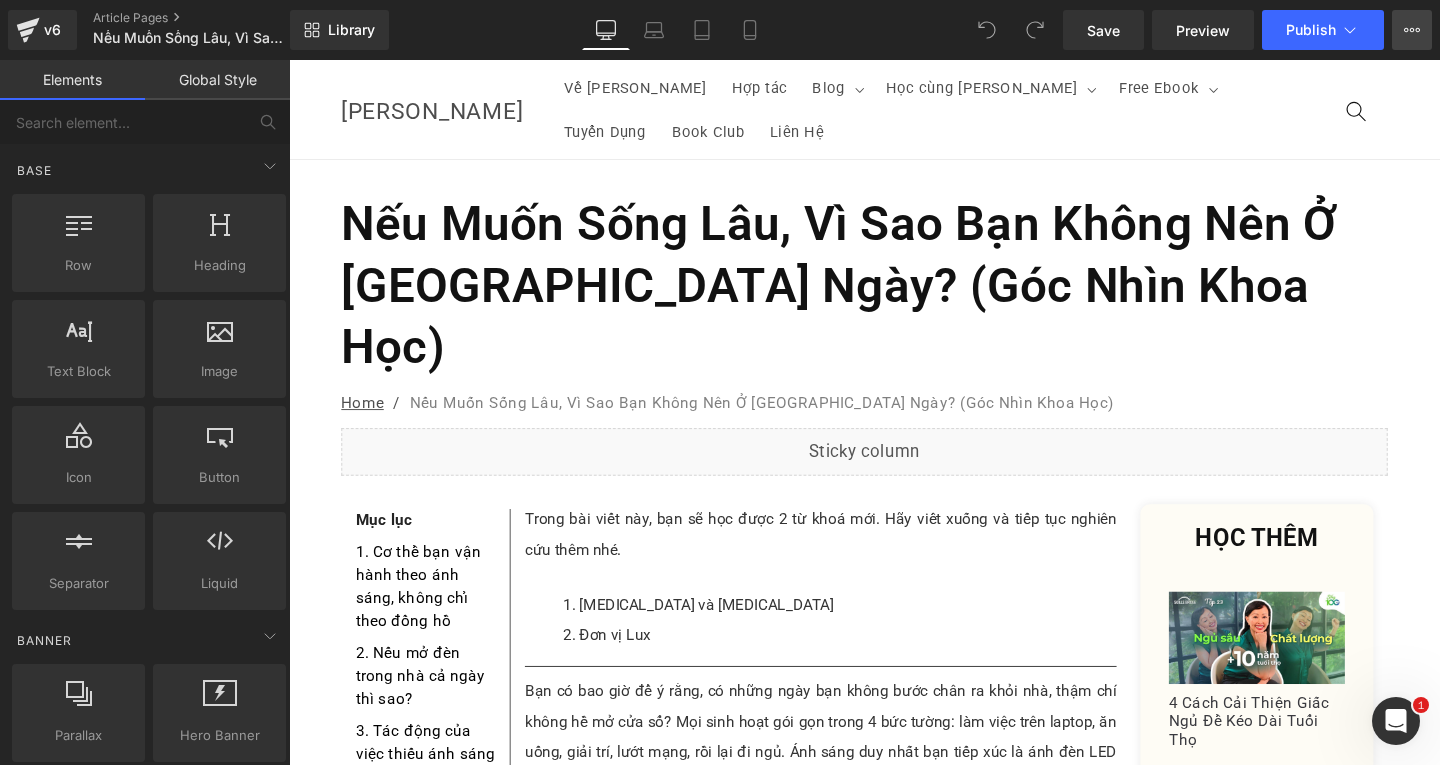 click on "View Live Page View with current Template Save Template to Library Schedule Publish  Optimize  Publish Settings Shortcuts" at bounding box center (1412, 30) 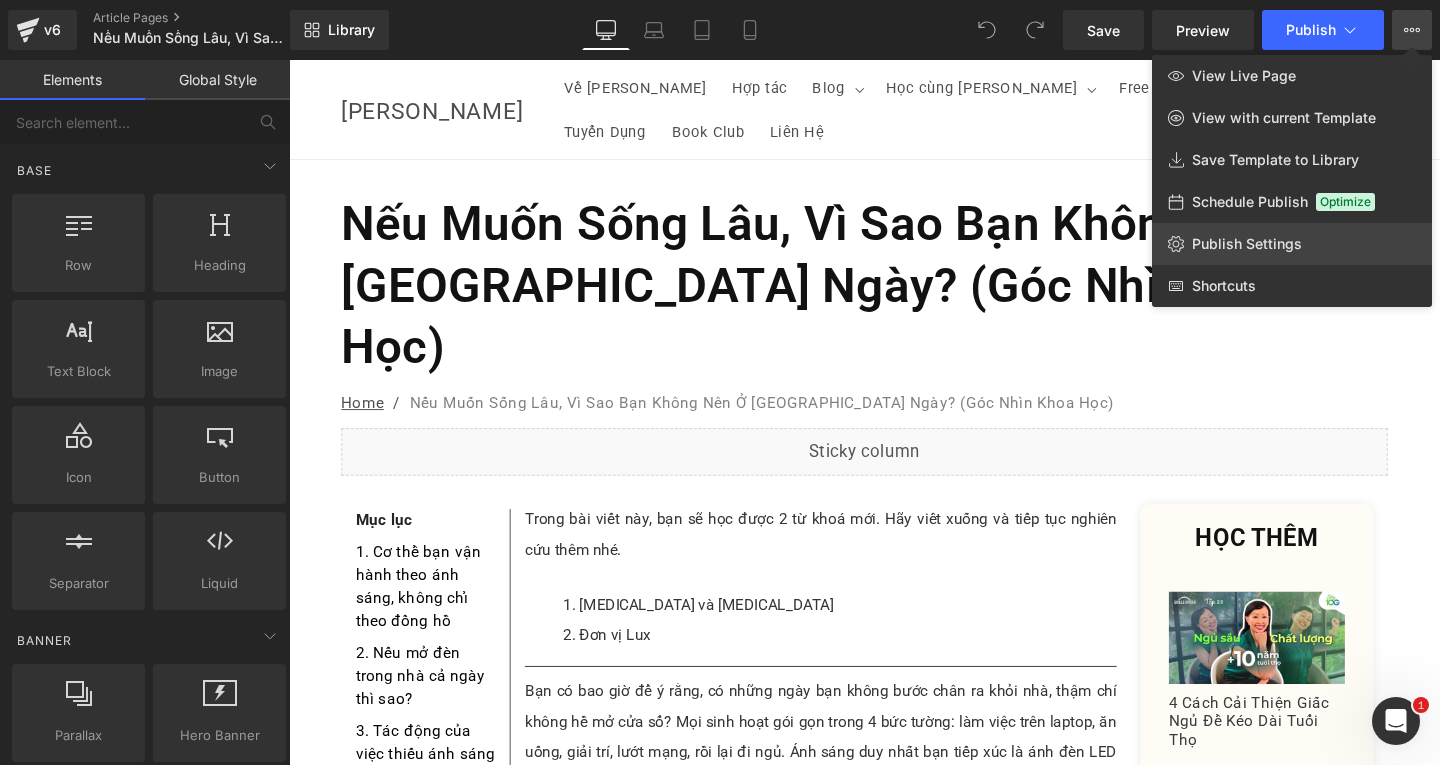 click on "Publish Settings" 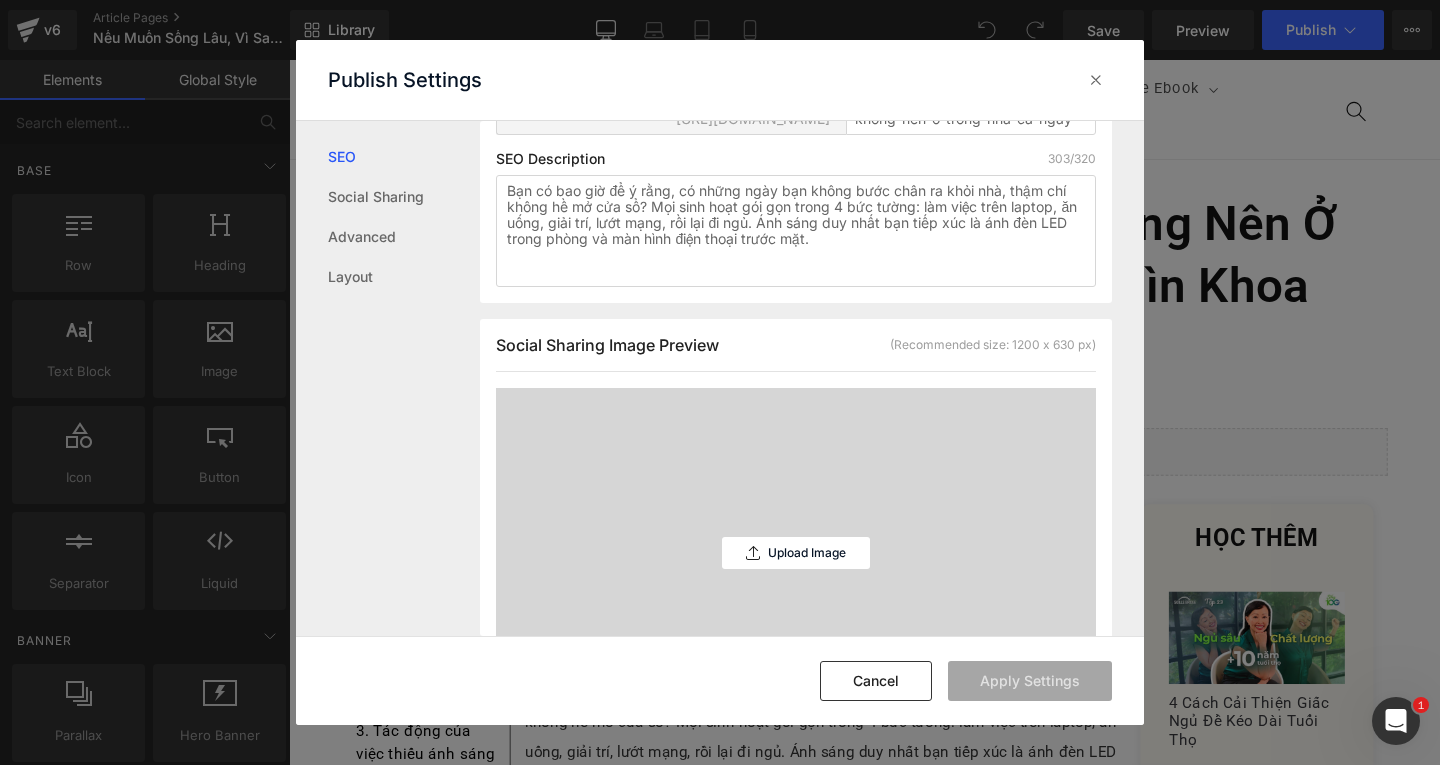 scroll, scrollTop: 701, scrollLeft: 0, axis: vertical 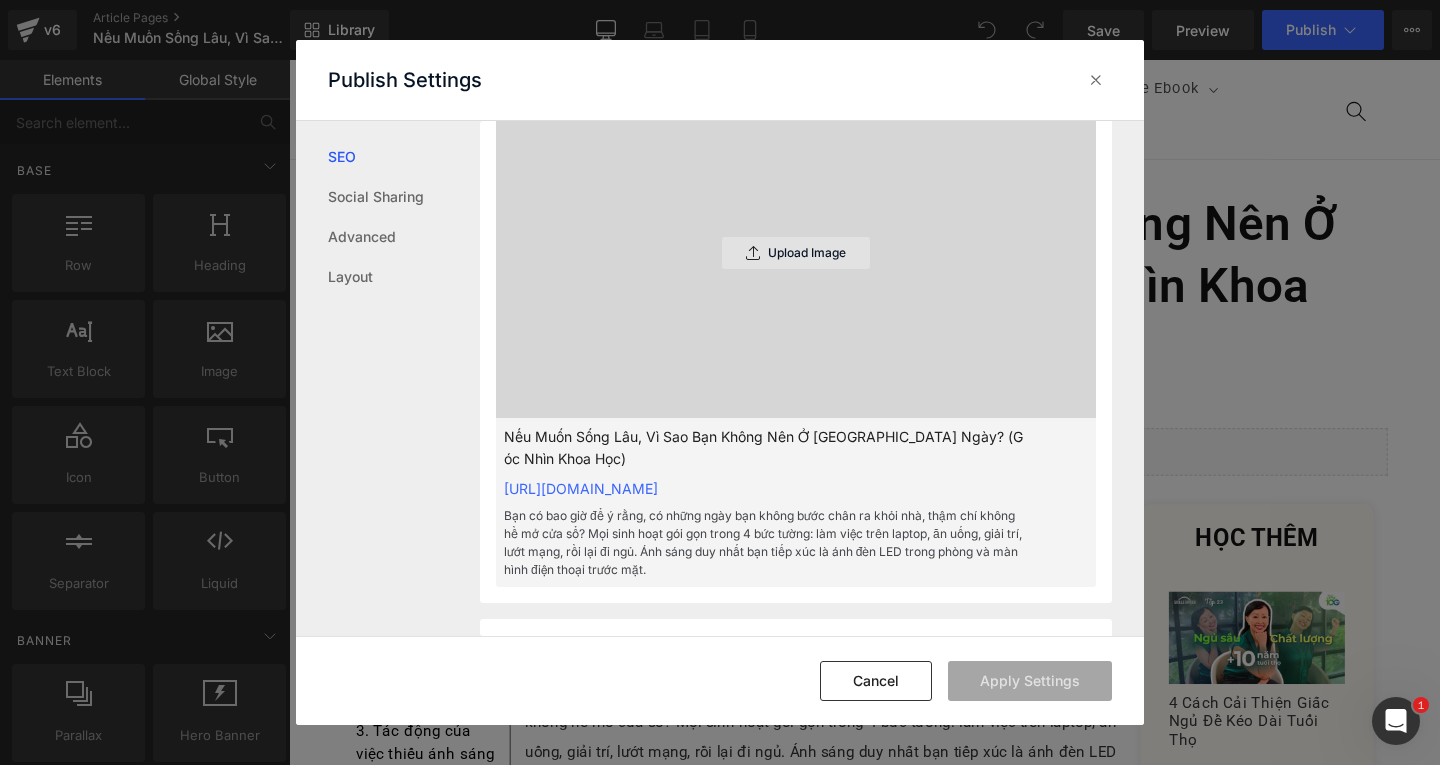 click on "Upload Image" at bounding box center [796, 253] 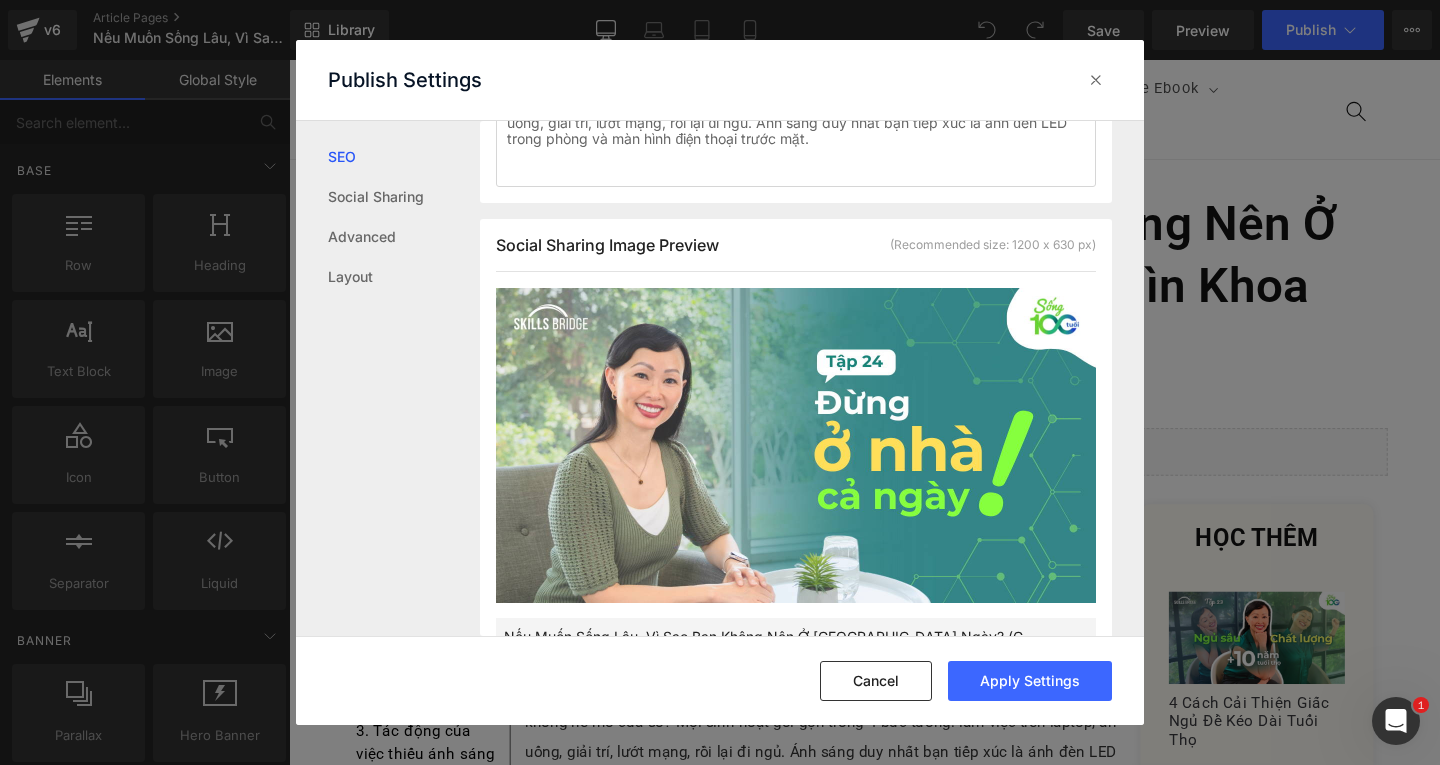 scroll, scrollTop: 601, scrollLeft: 0, axis: vertical 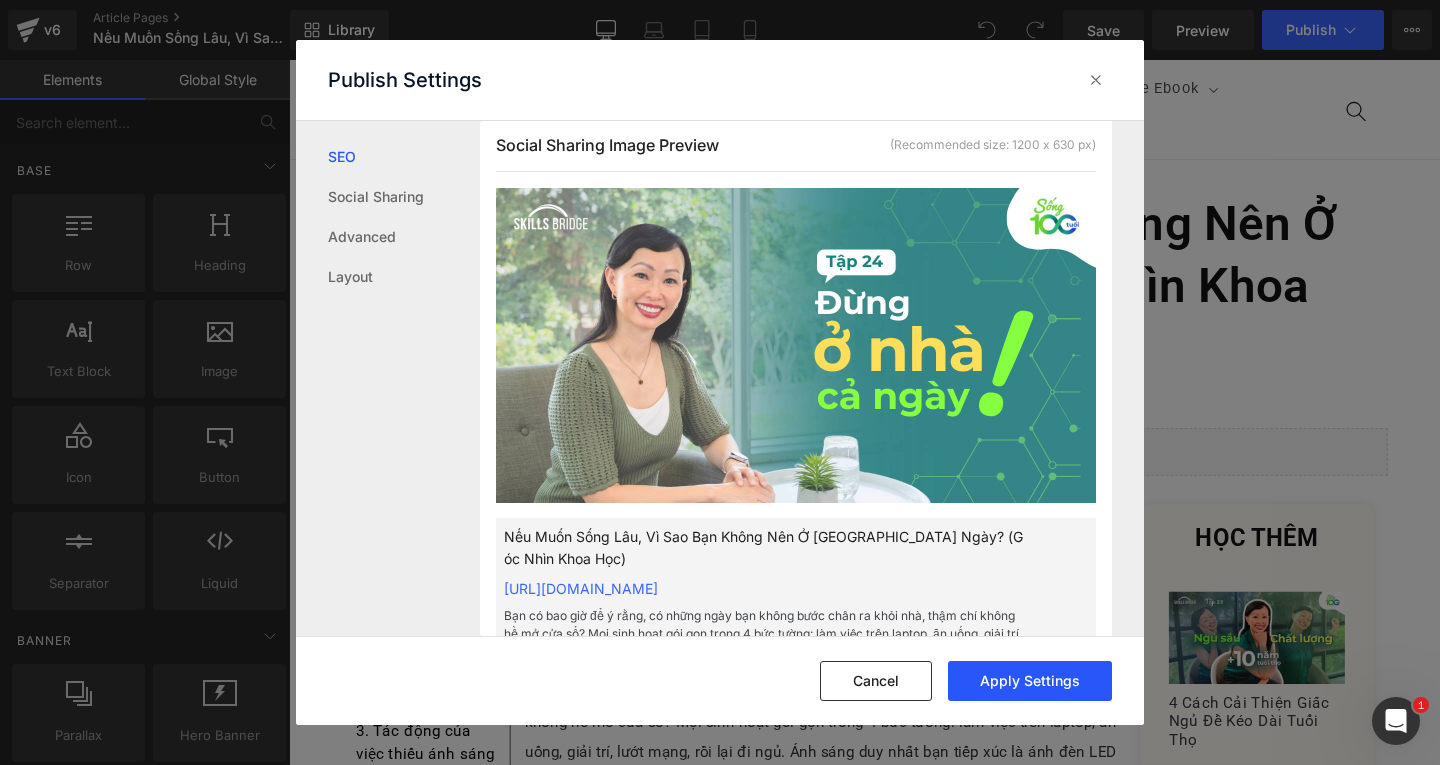 click on "Apply Settings" at bounding box center (1030, 681) 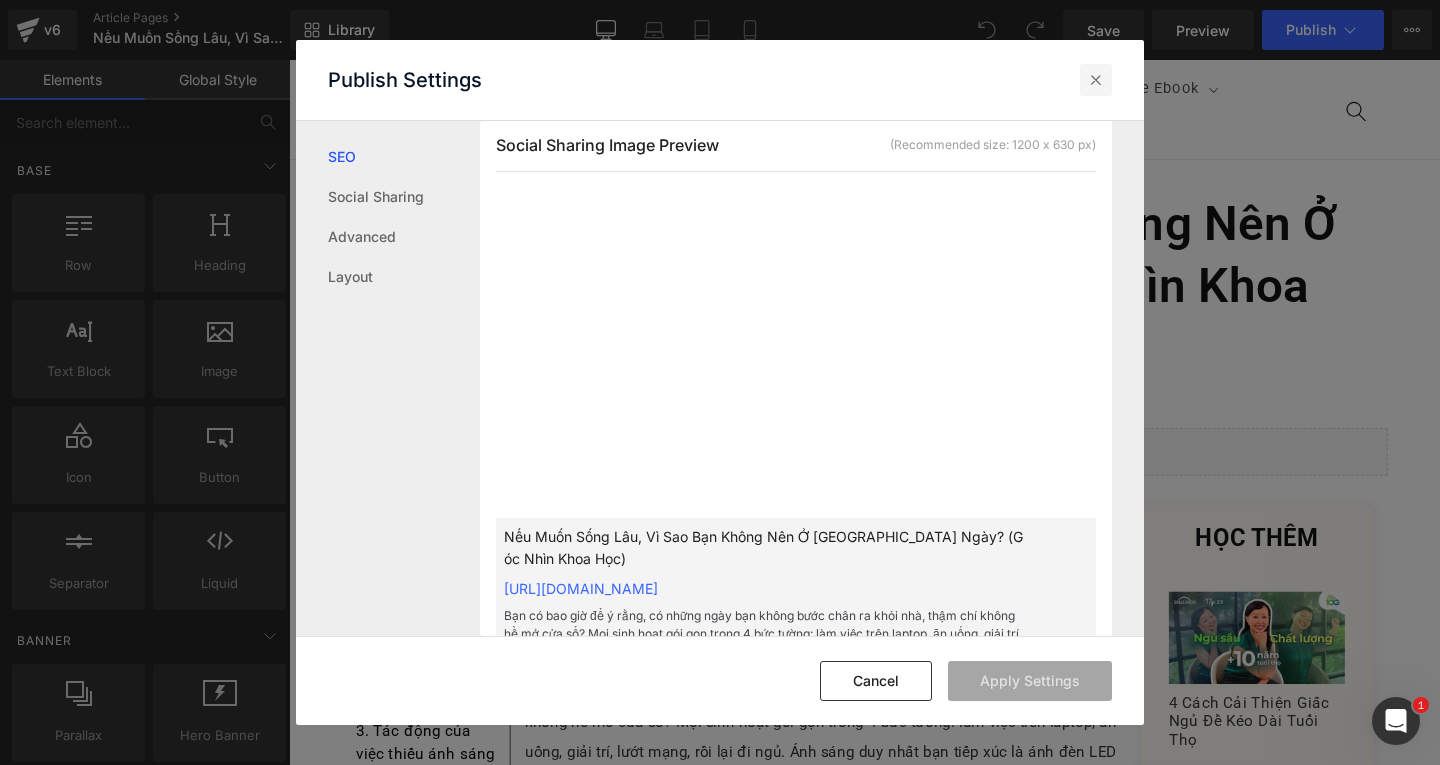 click at bounding box center [1096, 80] 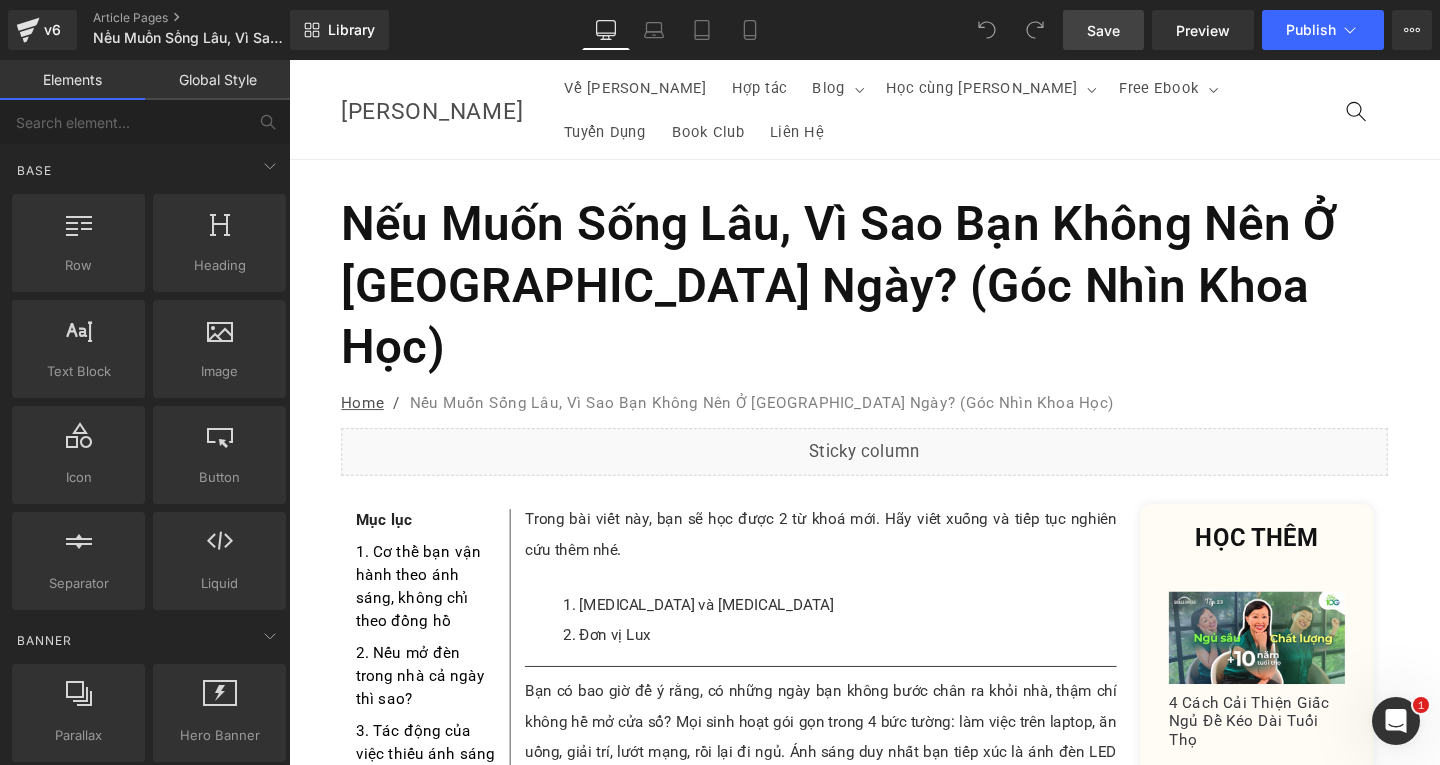 click on "Save" at bounding box center [1103, 30] 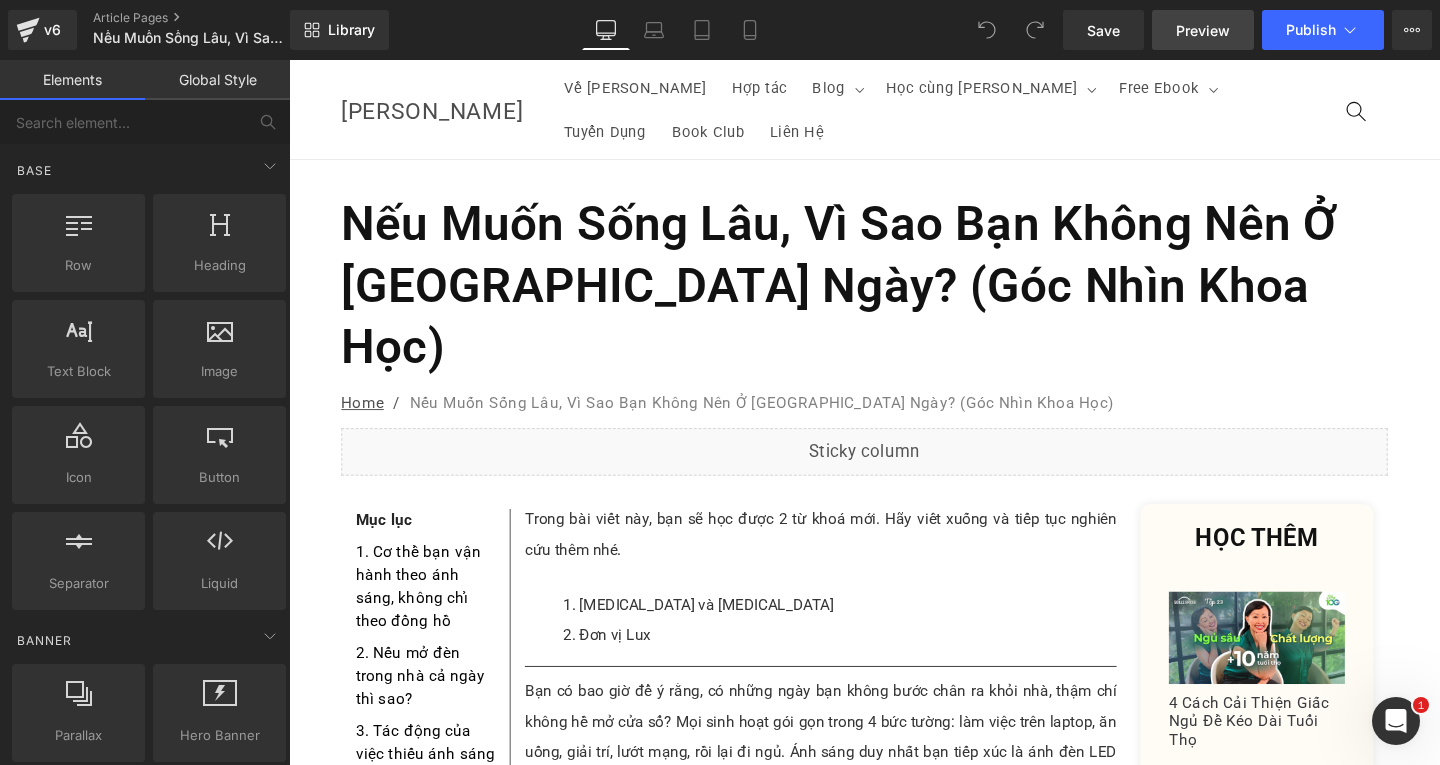 click on "Preview" at bounding box center [1203, 30] 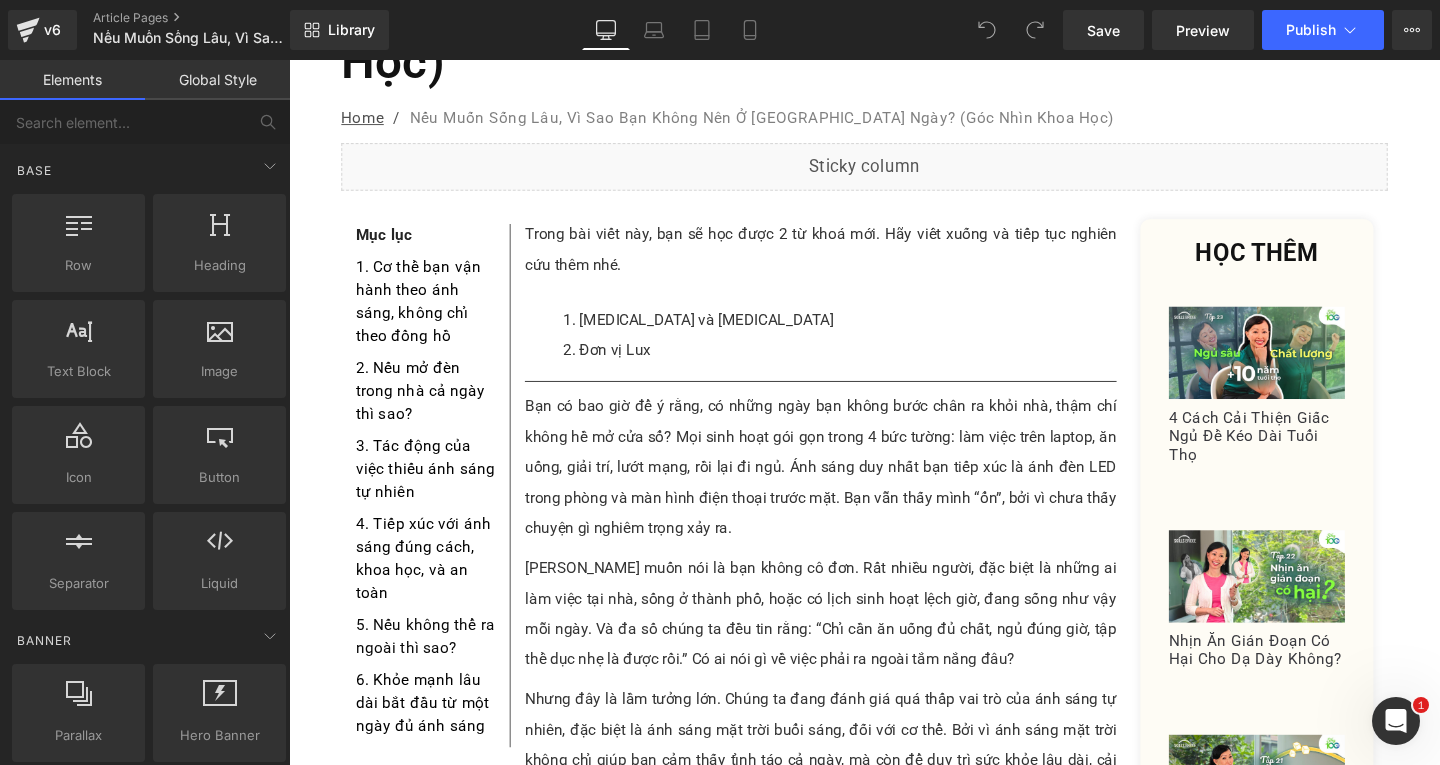 scroll, scrollTop: 500, scrollLeft: 0, axis: vertical 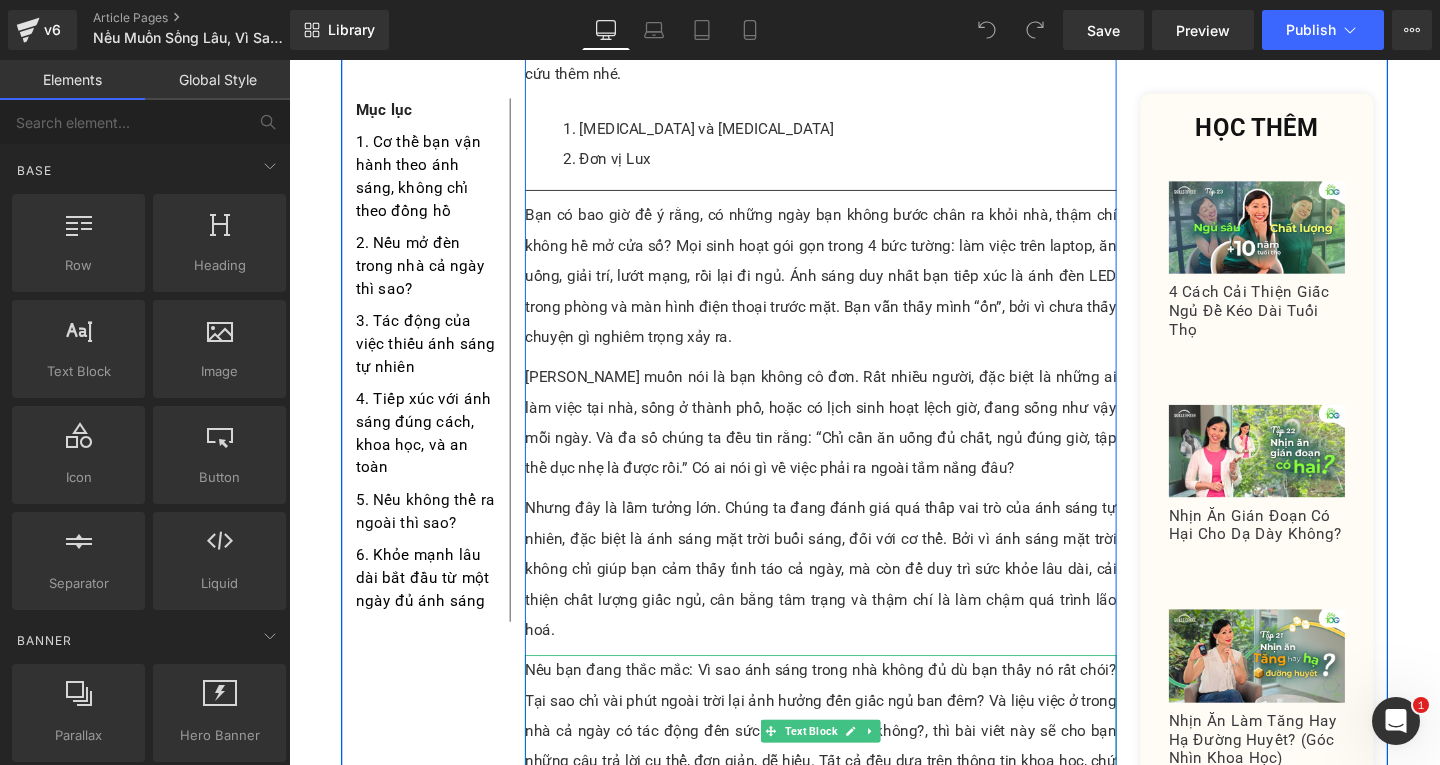 click on "Nếu bạn đang thắc mắc: Vì sao ánh sáng trong nhà không đủ dù bạn thấy nó rất chói? Tại sao chỉ vài phút ngoài trời lại ảnh hưởng đến giấc ngủ ban đêm? Và liệu việc ở trong nhà cả ngày có tác động đến sức khỏe về lâu dài không?, thì bài viết này sẽ cho bạn những câu trả lời cụ thể, đơn giản, dễ hiểu. Tất cả đều dựa trên thông tin khoa học, chứ không phải lời khuyên [PERSON_NAME]." at bounding box center [848, 766] 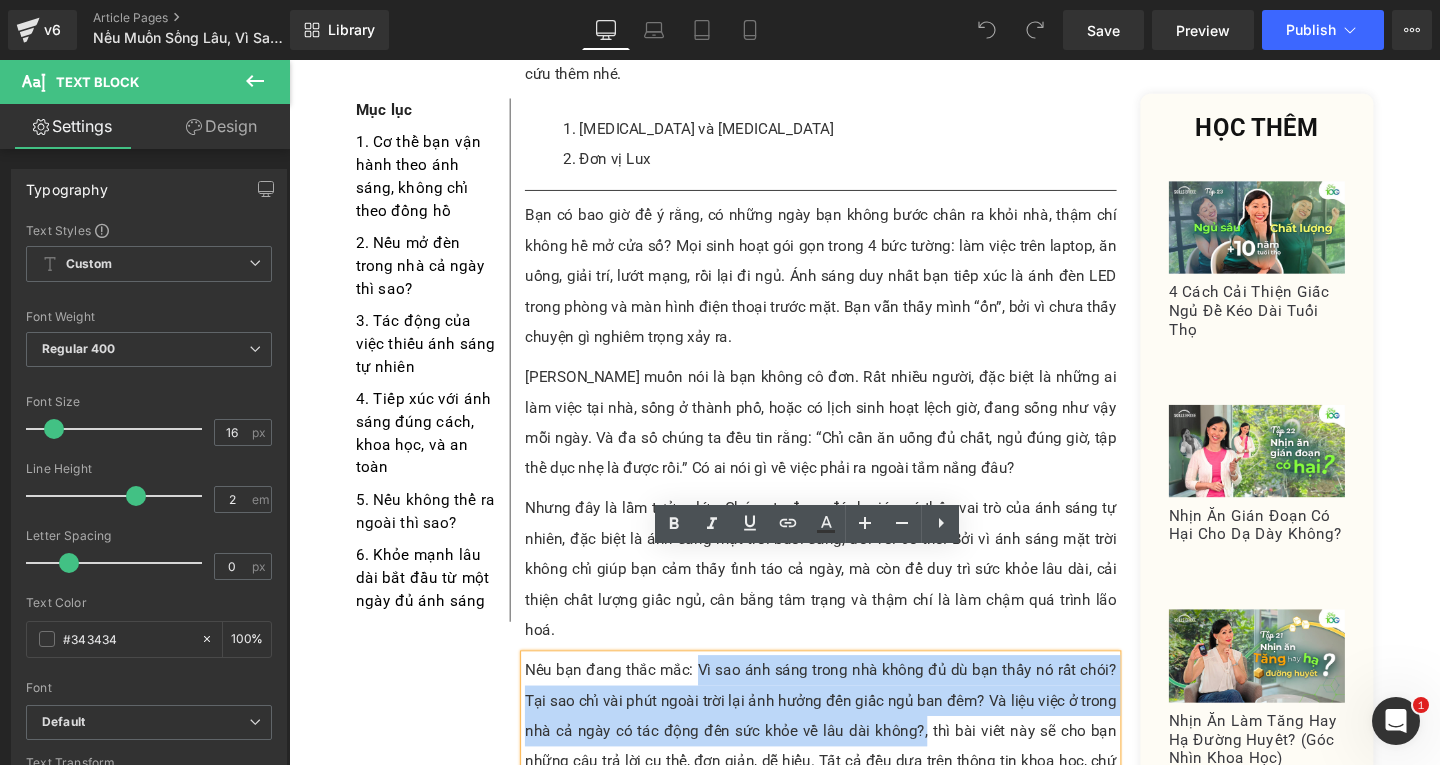 drag, startPoint x: 715, startPoint y: 591, endPoint x: 951, endPoint y: 648, distance: 242.78592 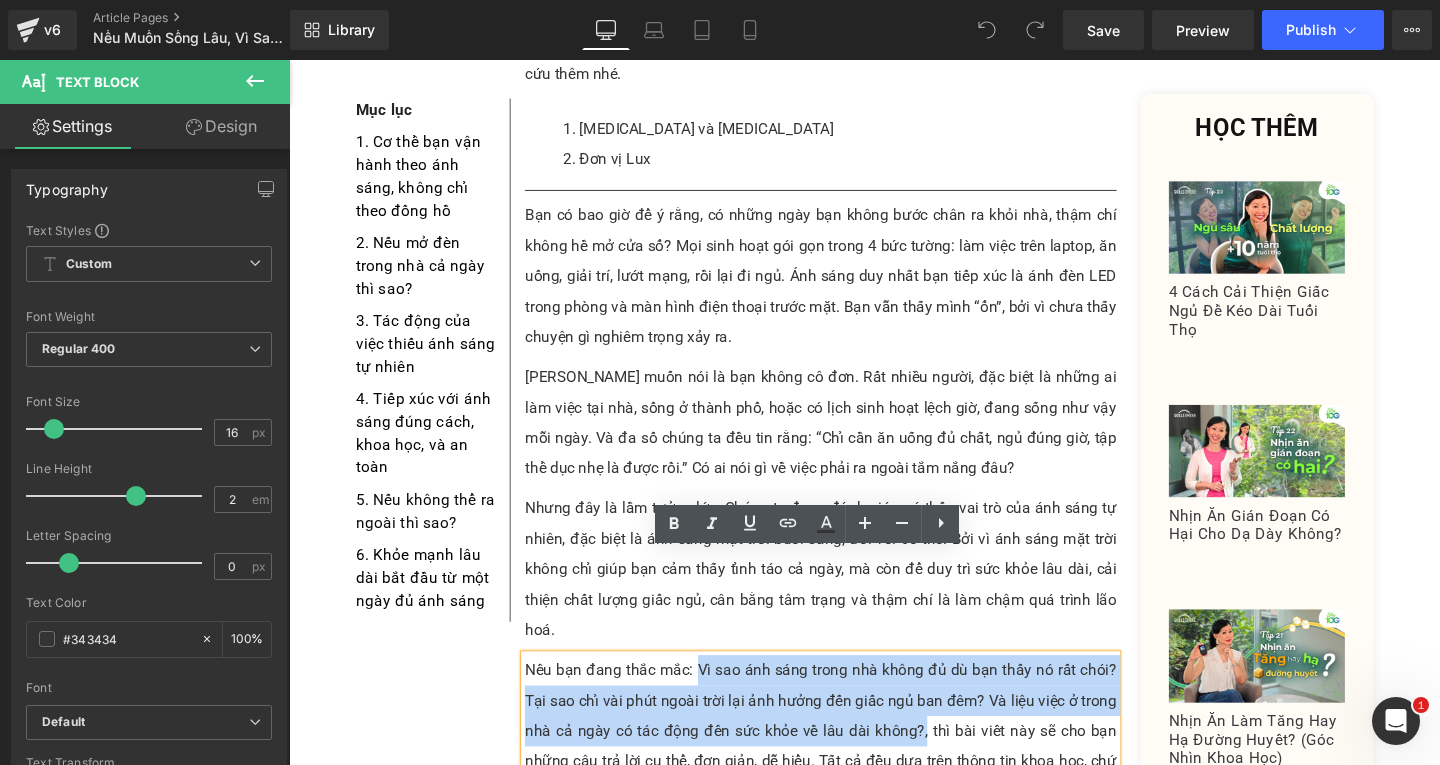 click on "Nếu bạn đang thắc mắc: Vì sao ánh sáng trong nhà không đủ dù bạn thấy nó rất chói? Tại sao chỉ vài phút ngoài trời lại ảnh hưởng đến giấc ngủ ban đêm? Và liệu việc ở trong nhà cả ngày có tác động đến sức khỏe về lâu dài không?, thì bài viết này sẽ cho bạn những câu trả lời cụ thể, đơn giản, dễ hiểu. Tất cả đều dựa trên thông tin khoa học, chứ không phải lời khuyên [PERSON_NAME]." at bounding box center (848, 766) 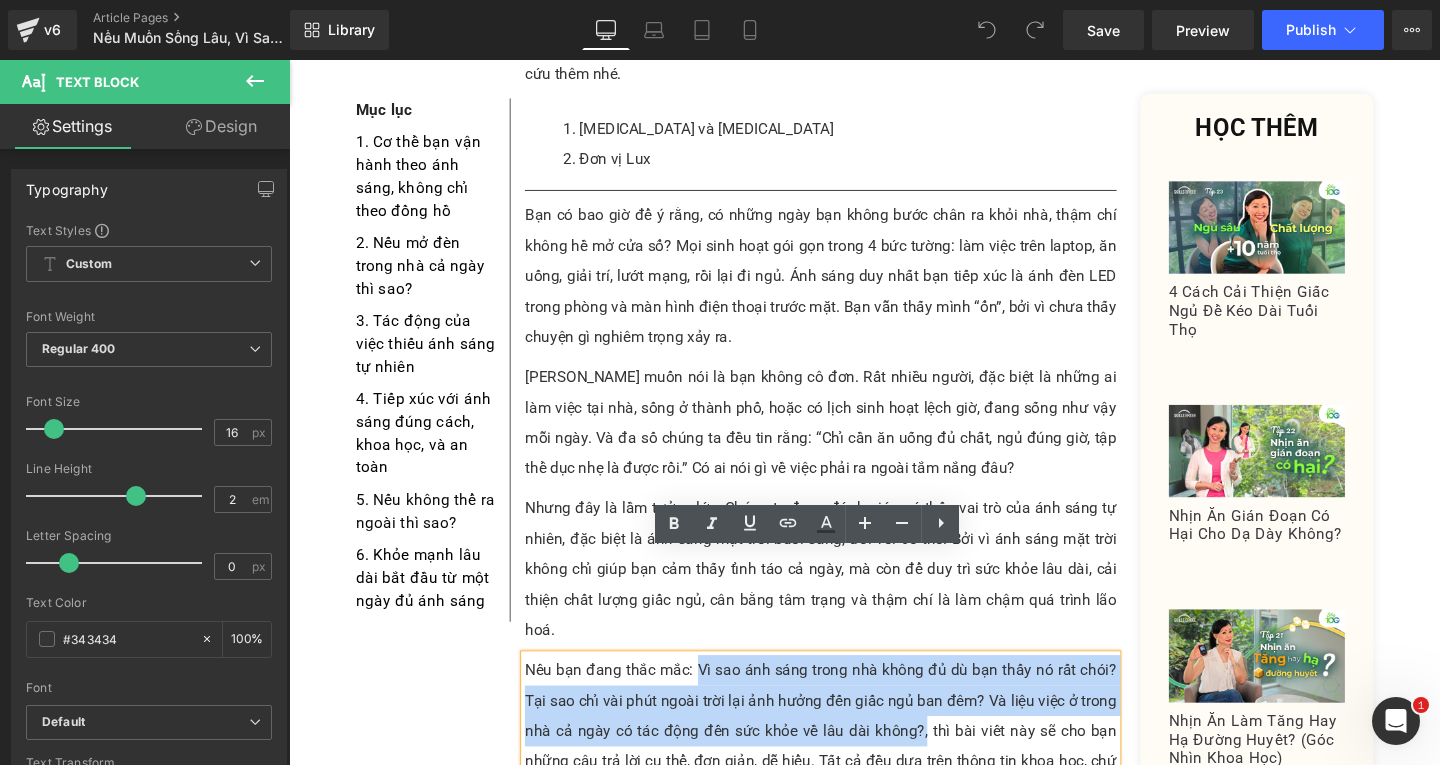 type 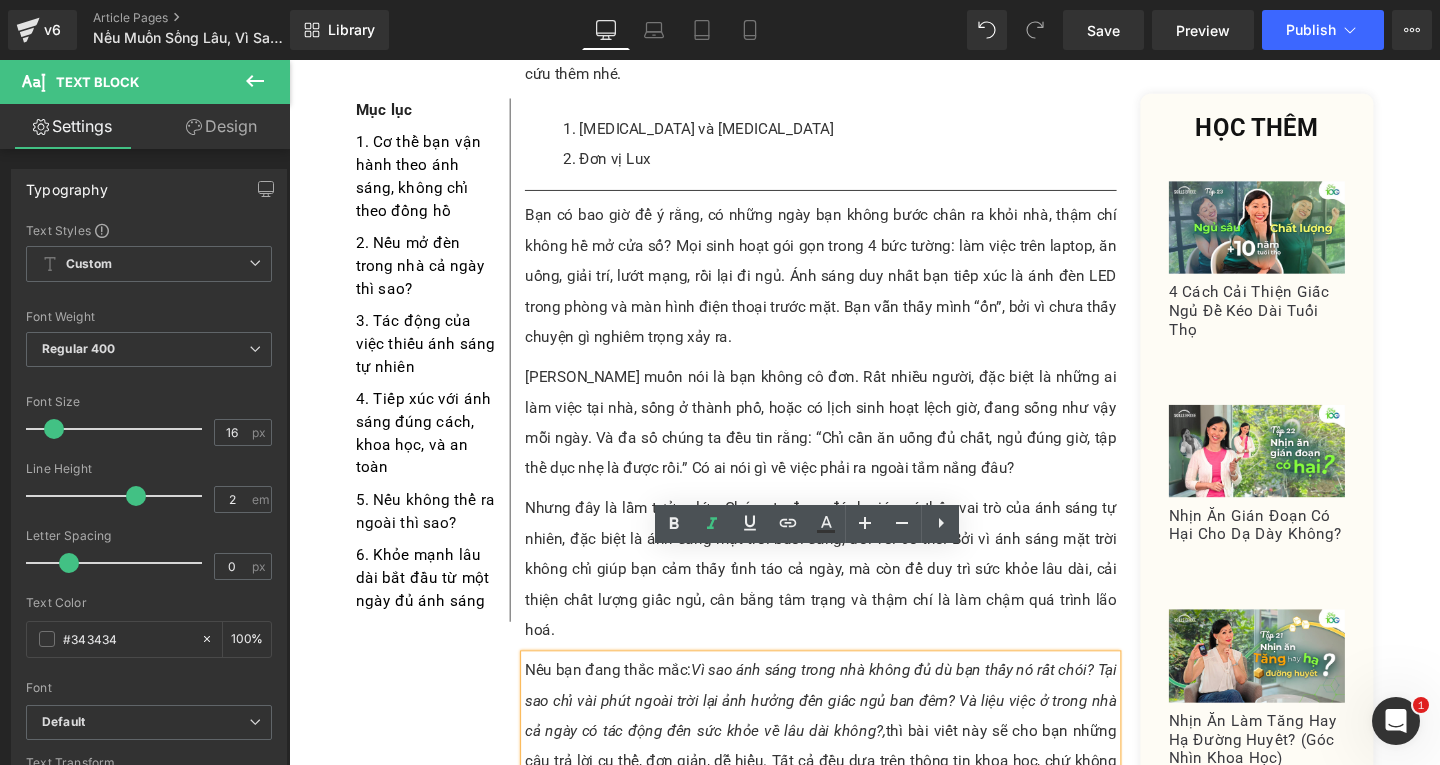 click on "Vì sao ánh sáng trong nhà không đủ dù bạn thấy nó rất chói? Tại sao chỉ vài phút ngoài trời lại ảnh hưởng đến giấc ngủ ban đêm? Và liệu việc ở trong nhà cả ngày có tác động đến sức khỏe về lâu dài không?," at bounding box center [848, 733] 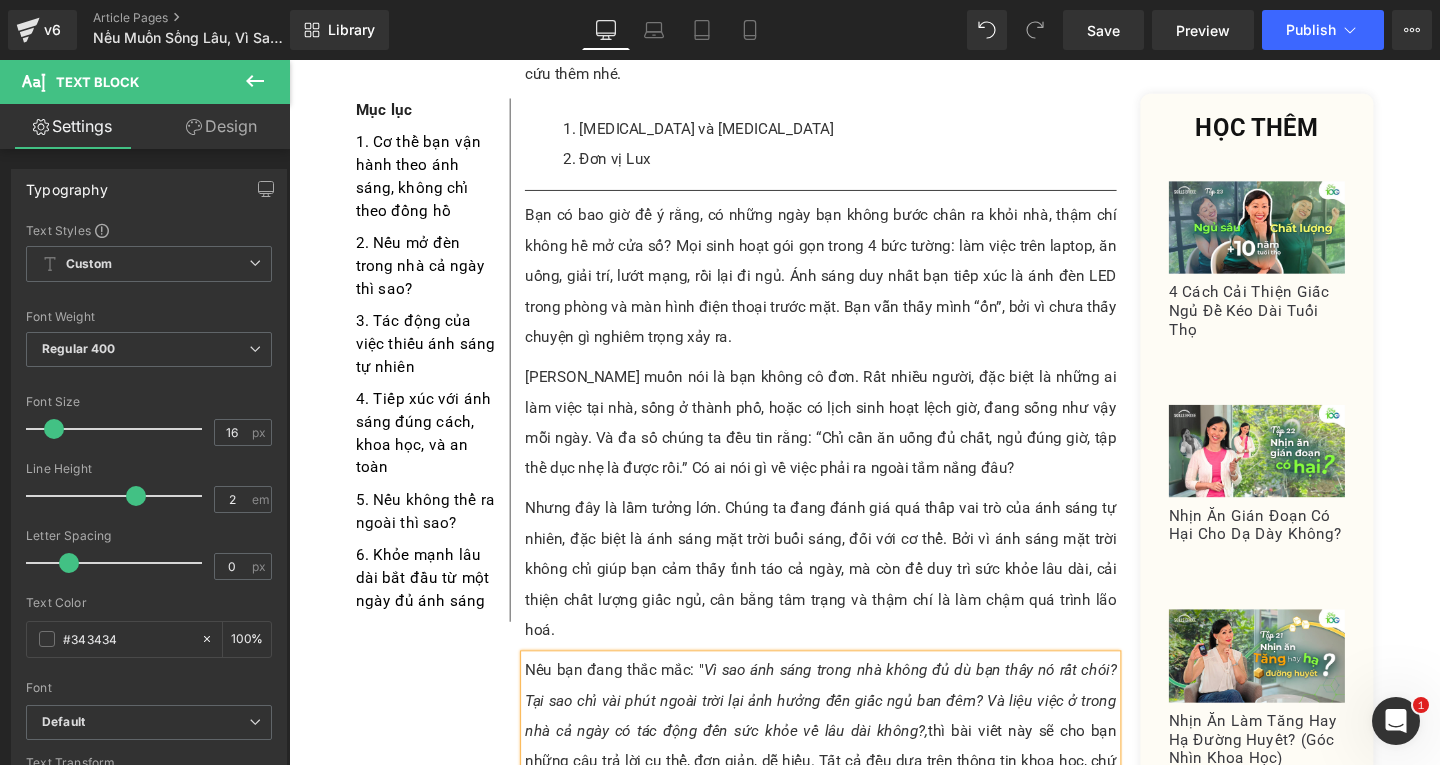 click on "Nếu bạn đang thắc mắc: " Vì sao ánh sáng trong nhà không đủ dù bạn thấy nó rất chói? Tại sao chỉ vài phút ngoài trời lại ảnh hưởng đến giấc ngủ ban đêm? Và liệu việc ở trong nhà cả ngày có tác động đến sức khỏe về lâu dài không?,  thì bài viết này sẽ cho bạn những câu trả lời cụ thể, đơn giản, dễ hiểu. Tất cả đều dựa trên thông tin khoa học, chứ không phải lời khuyên [PERSON_NAME]." at bounding box center (848, 766) 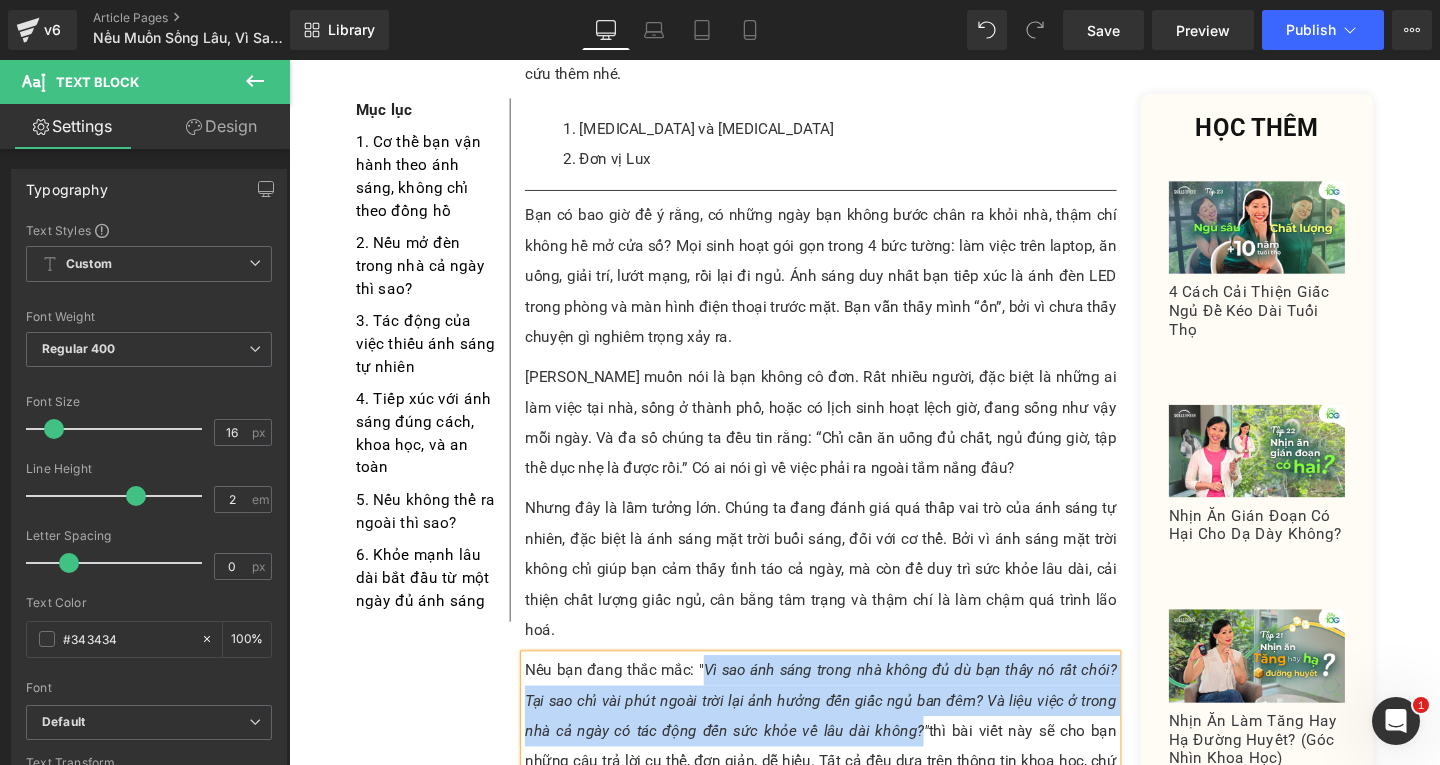 drag, startPoint x: 718, startPoint y: 591, endPoint x: 942, endPoint y: 653, distance: 232.42203 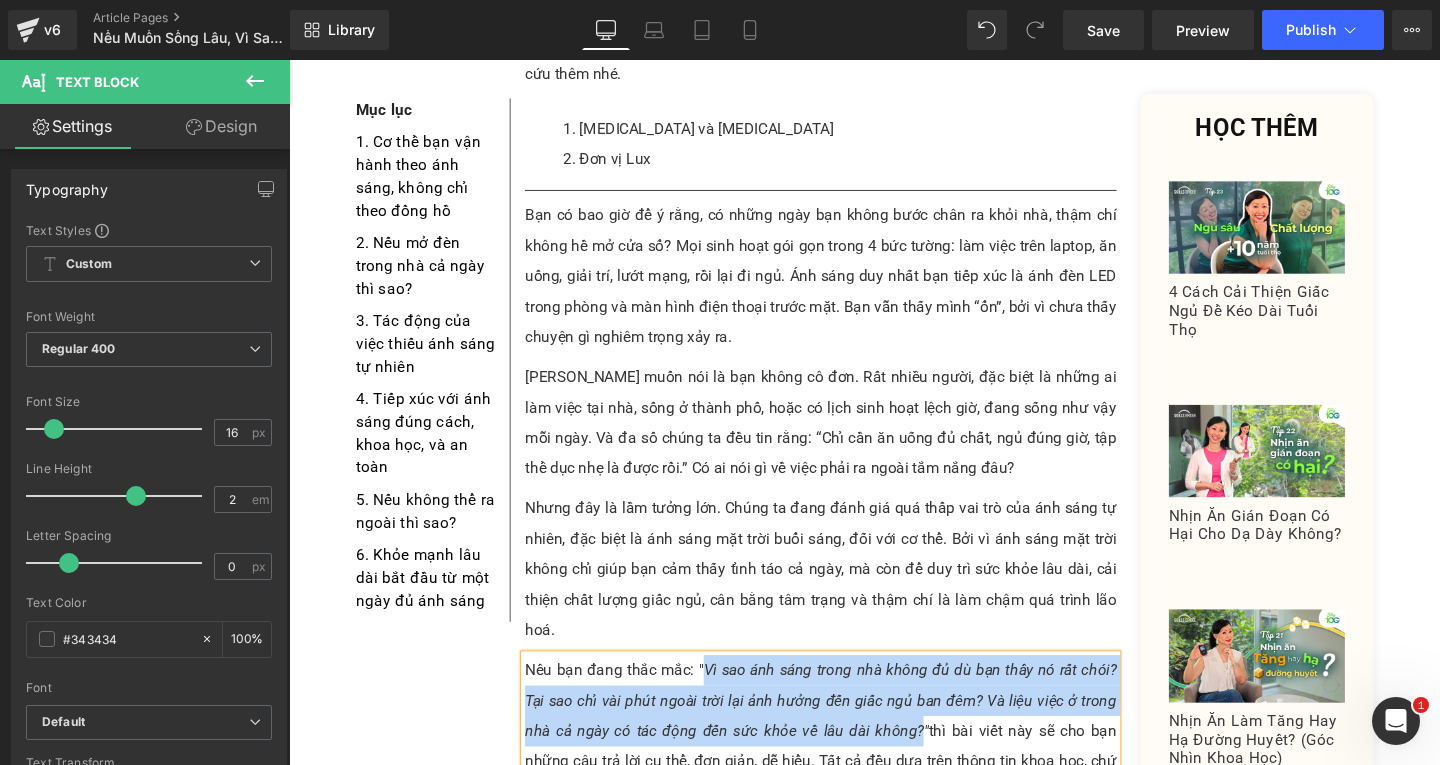 click on "Vì sao ánh sáng trong nhà không đủ dù bạn thấy nó rất chói? Tại sao chỉ vài phút ngoài trời lại ảnh hưởng đến giấc ngủ ban đêm? Và liệu việc ở trong nhà cả ngày có tác động đến sức khỏe về lâu dài không?"" at bounding box center (848, 733) 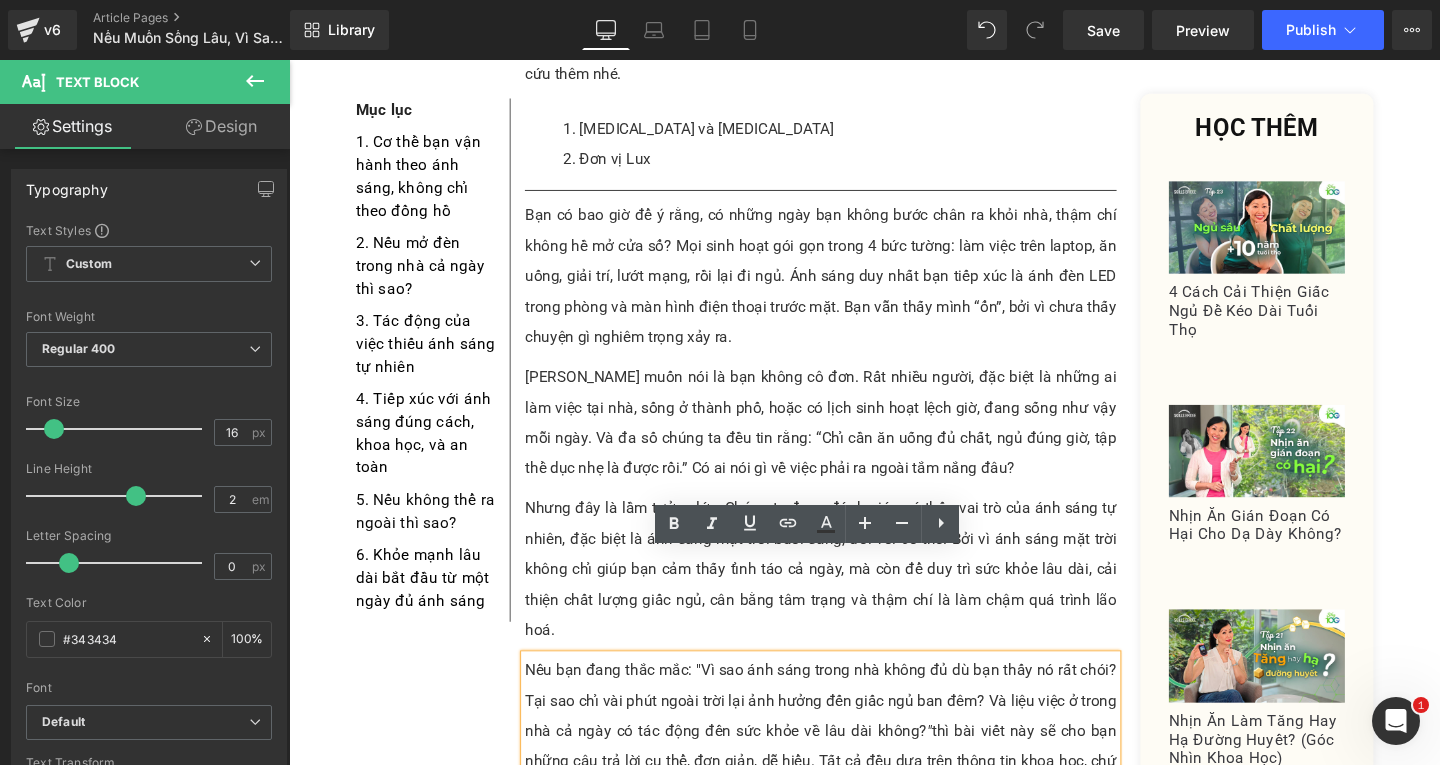 click on "Nếu bạn đang thắc mắc: " Vì sao ánh sáng trong nhà không đủ dù bạn thấy nó rất chói? Tại sao chỉ vài phút ngoài trời lại ảnh hưởng đến giấc ngủ ban đêm? Và liệu việc ở trong nhà cả ngày có tác động đến sức khỏe về lâu dài không? "  thì bài viết này sẽ cho bạn những câu trả lời cụ thể, đơn giản, dễ hiểu. Tất cả đều dựa trên thông tin khoa học, chứ không phải lời khuyên [PERSON_NAME]." at bounding box center (848, 766) 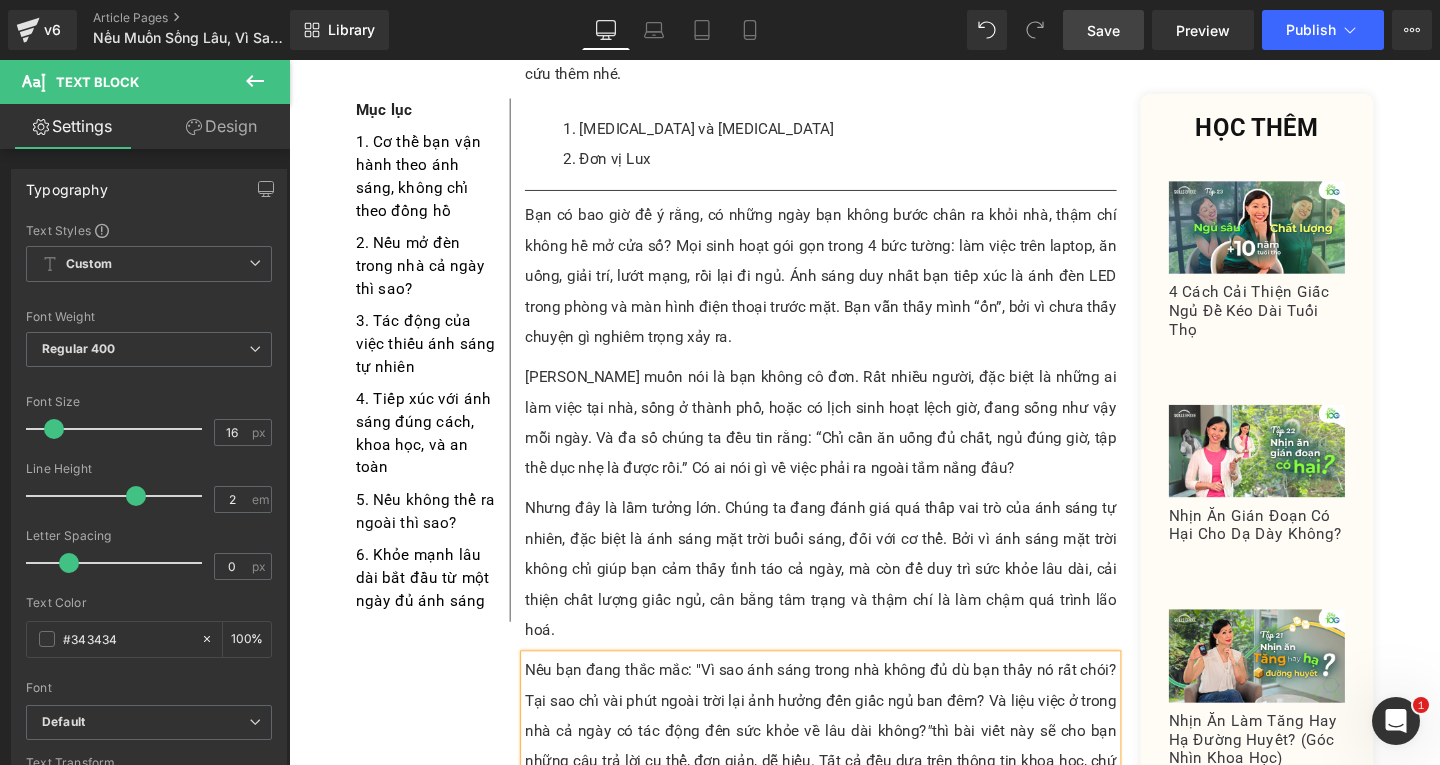 drag, startPoint x: 1101, startPoint y: 38, endPoint x: 701, endPoint y: 401, distance: 540.15643 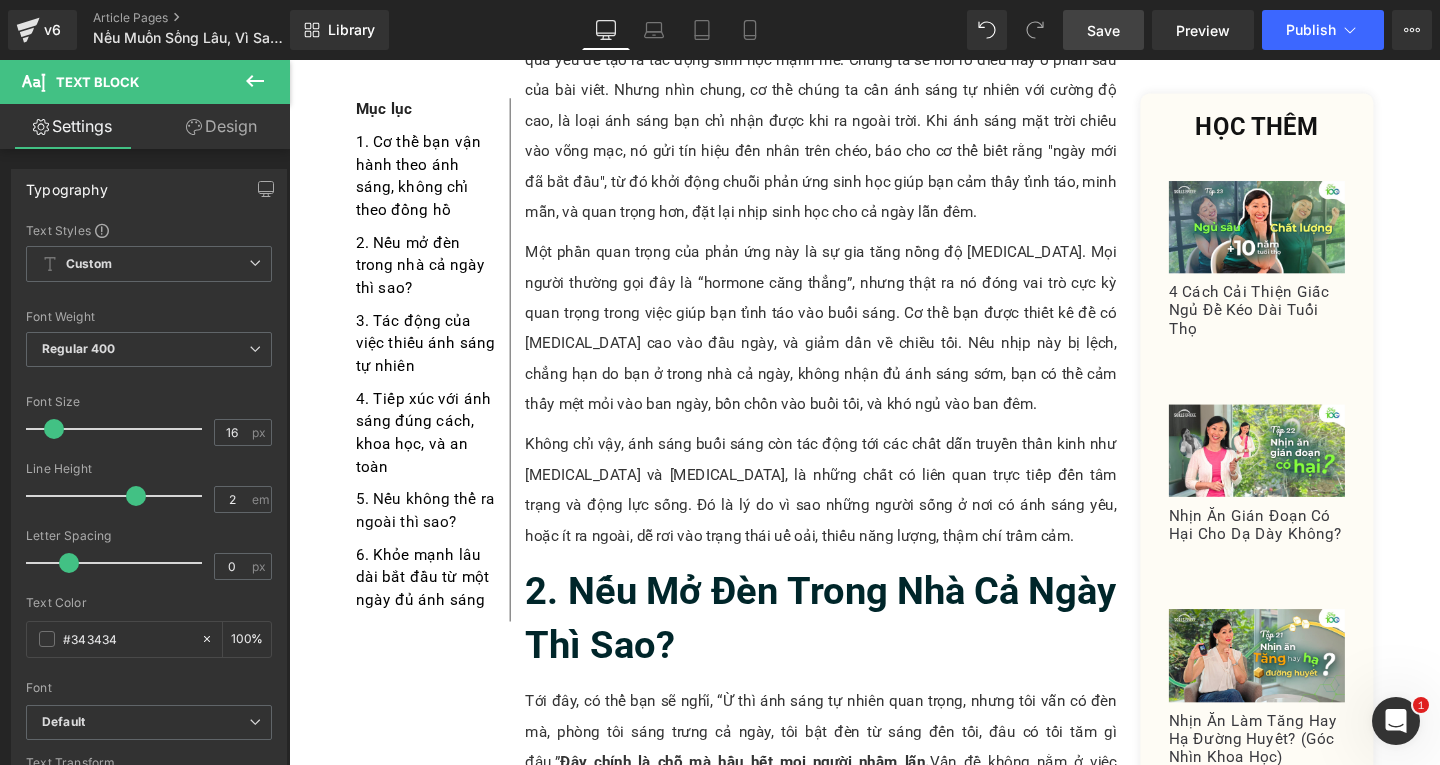 scroll, scrollTop: 2700, scrollLeft: 0, axis: vertical 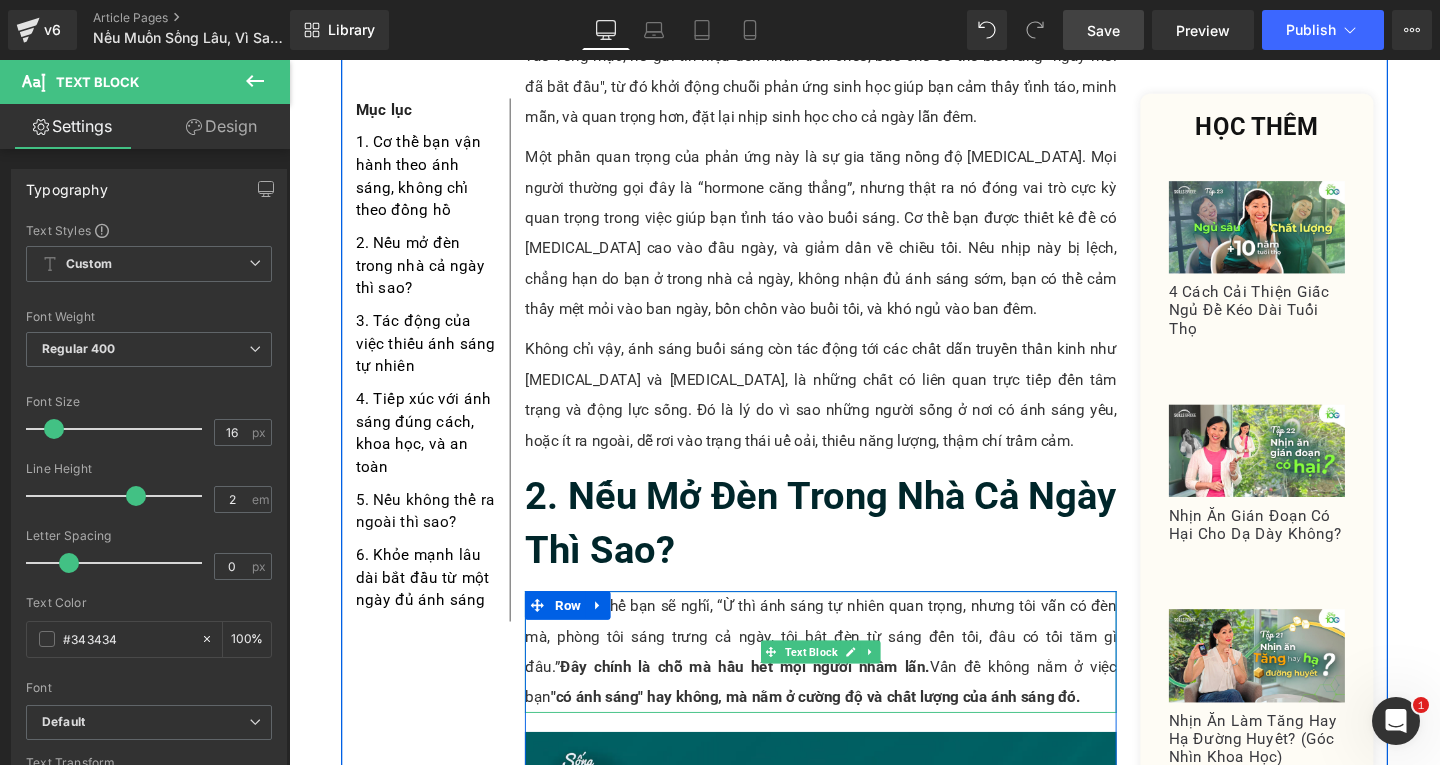 click on "Tới đây, có thể bạn sẽ nghĩ, “Ừ thì ánh sáng tự nhiên quan trọng, nhưng tôi vẫn có đèn mà, phòng tôi sáng trưng cả ngày, tôi bật đèn từ sáng đến tối, đâu có tối tăm gì đâu.”  Đây chính là chỗ mà hầu hết mọi người nhầm lẫn.  Vấn đề không nằm ở việc bạn  "có ánh sáng" hay không, mà nằm ở cường độ và chất lượng của ánh sáng đó." at bounding box center (848, 682) 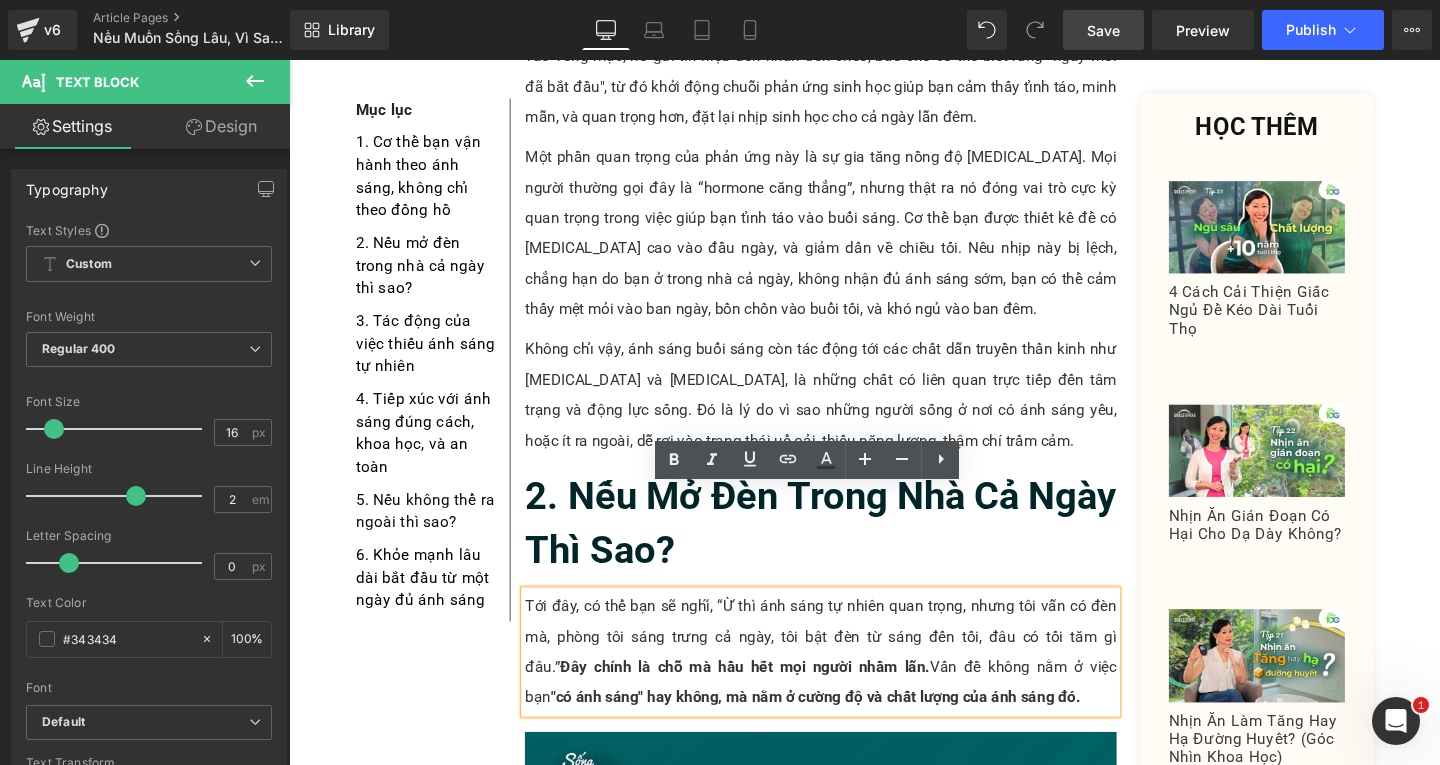 click on "Tới đây, có thể bạn sẽ nghĩ, “Ừ thì ánh sáng tự nhiên quan trọng, nhưng tôi vẫn có đèn mà, phòng tôi sáng trưng cả ngày, tôi bật đèn từ sáng đến tối, đâu có tối tăm gì đâu.”  Đây chính là chỗ mà hầu hết mọi người nhầm lẫn.  Vấn đề không nằm ở việc bạn  "có ánh sáng" hay không, mà nằm ở cường độ và chất lượng của ánh sáng đó." at bounding box center [848, 682] 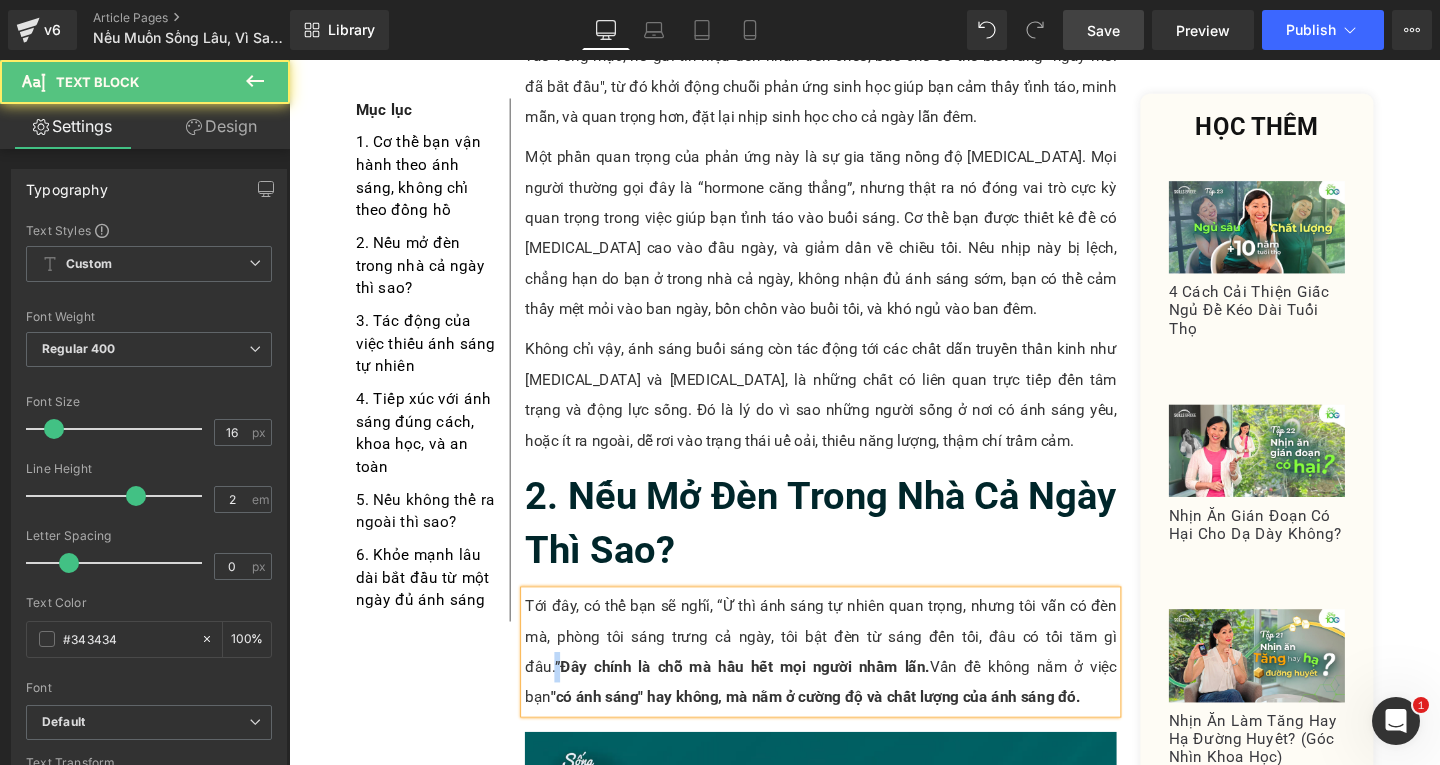 click on "Tới đây, có thể bạn sẽ nghĩ, “Ừ thì ánh sáng tự nhiên quan trọng, nhưng tôi vẫn có đèn mà, phòng tôi sáng trưng cả ngày, tôi bật đèn từ sáng đến tối, đâu có tối tăm gì đâu.”  Đây chính là chỗ mà hầu hết mọi người nhầm lẫn.  Vấn đề không nằm ở việc bạn  "có ánh sáng" hay không, mà nằm ở cường độ và chất lượng của ánh sáng đó." at bounding box center (848, 682) 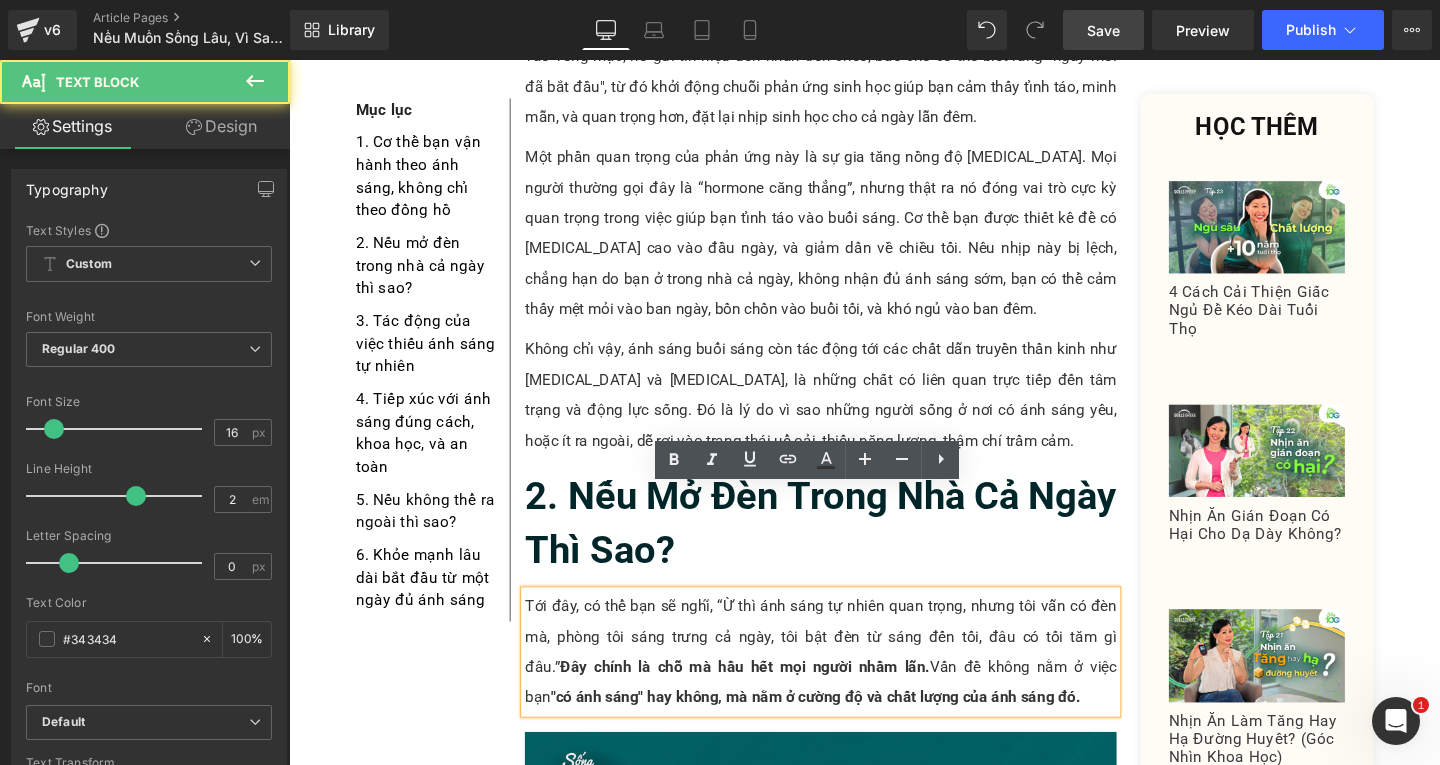 click on "Đây chính là chỗ mà hầu hết mọi người nhầm lẫn." at bounding box center (768, 697) 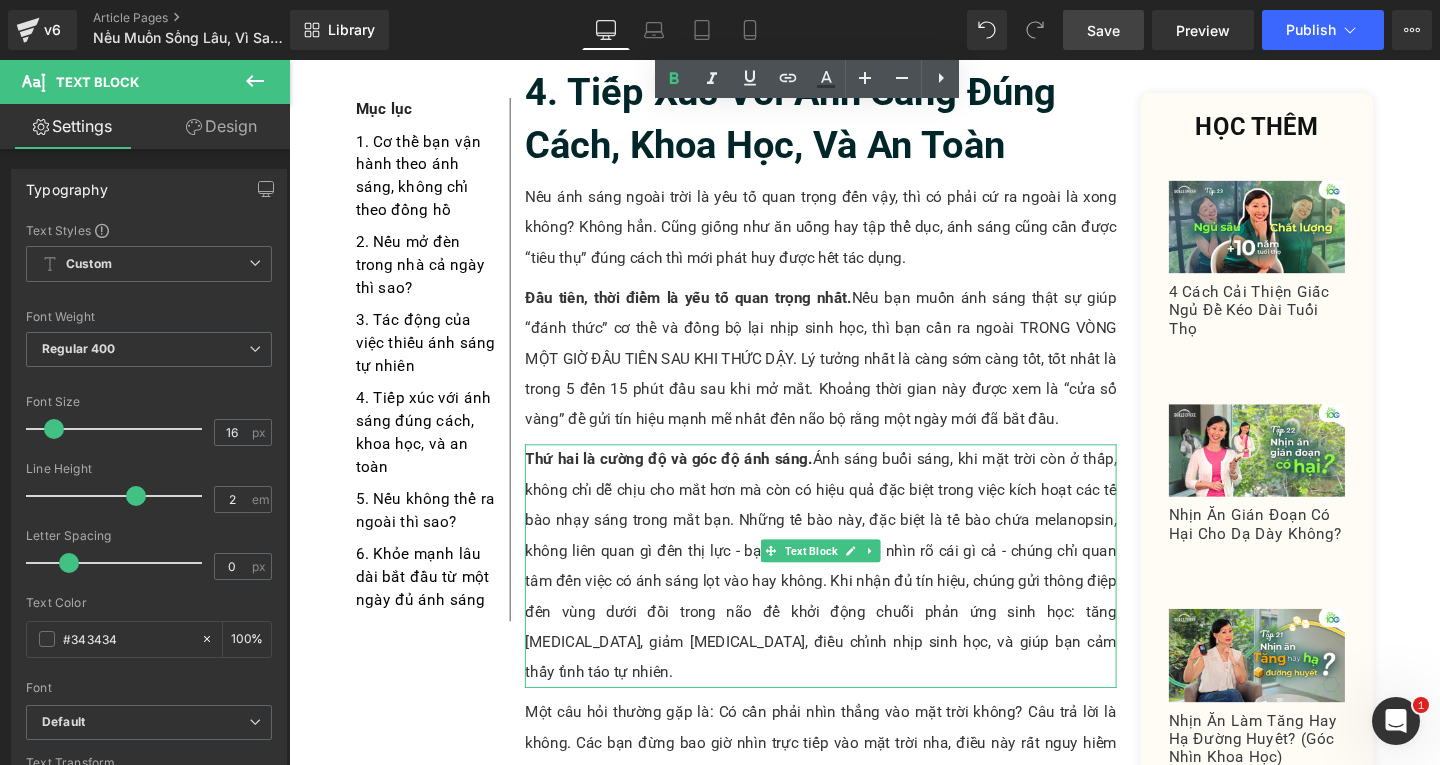 scroll, scrollTop: 6100, scrollLeft: 0, axis: vertical 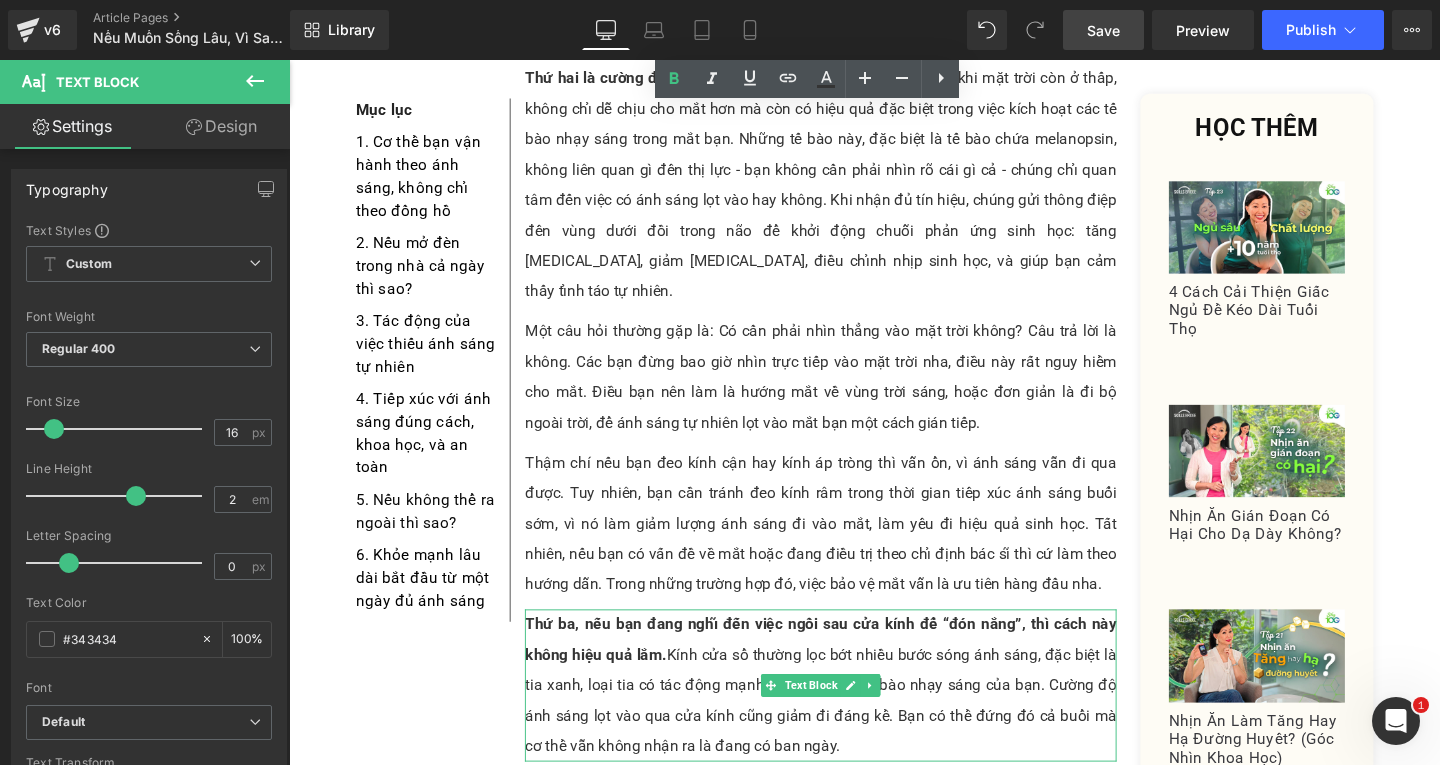 click on "Thứ ba, nếu bạn đang nghĩ đến việc ngồi sau cửa kính để “đón nắng”, thì cách này không hiệu quả lắm.  Kính cửa sổ thường lọc bớt nhiều bước sóng ánh sáng, đặc biệt là tia xanh, loại tia có tác động mạnh nhất đến các tế bào nhạy sáng của bạn. Cường độ ánh sáng lọt vào qua cửa kính cũng giảm đi đáng kể. Bạn có thể đứng đó cả buổi mà cơ thể vẫn không nhận ra là đang có ban ngày." at bounding box center [848, 718] 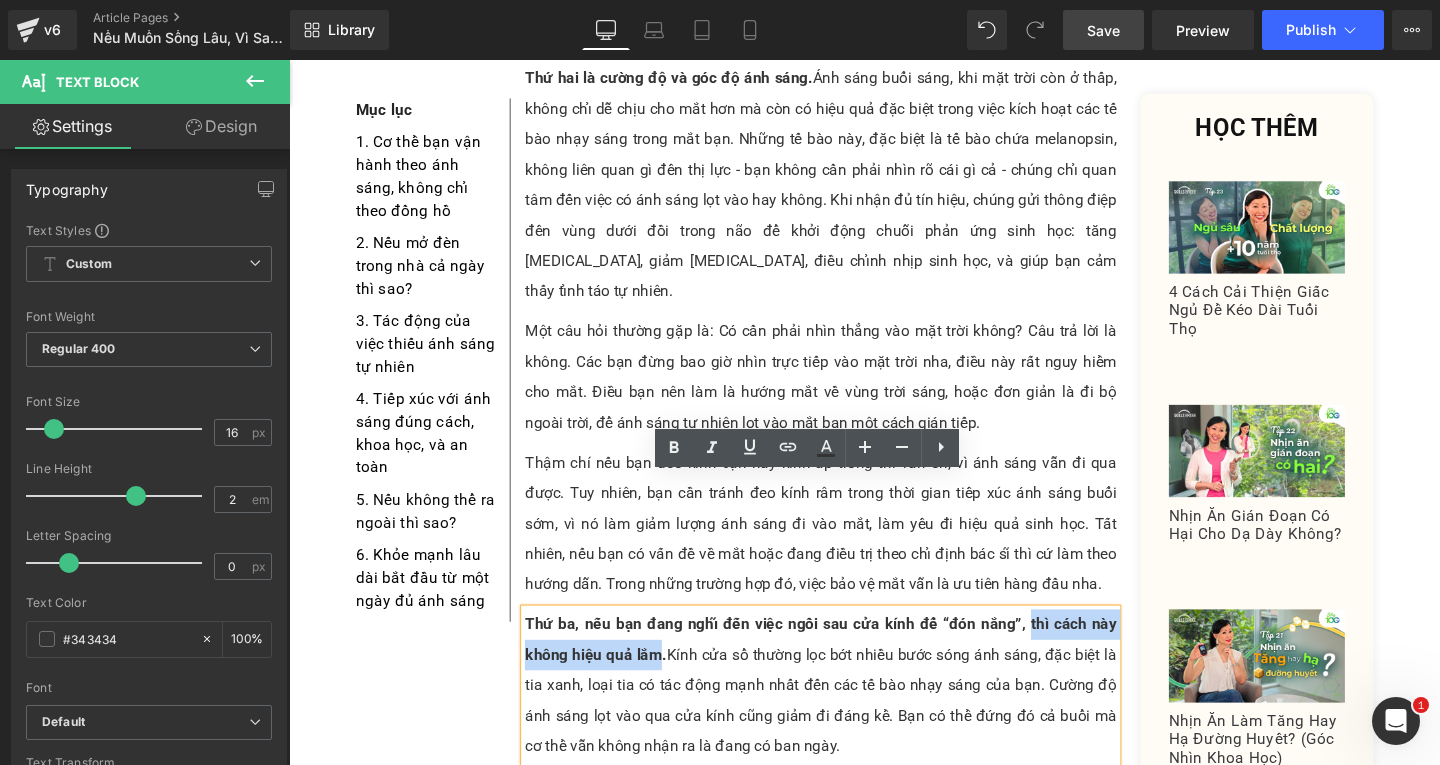 drag, startPoint x: 1060, startPoint y: 509, endPoint x: 672, endPoint y: 549, distance: 390.0564 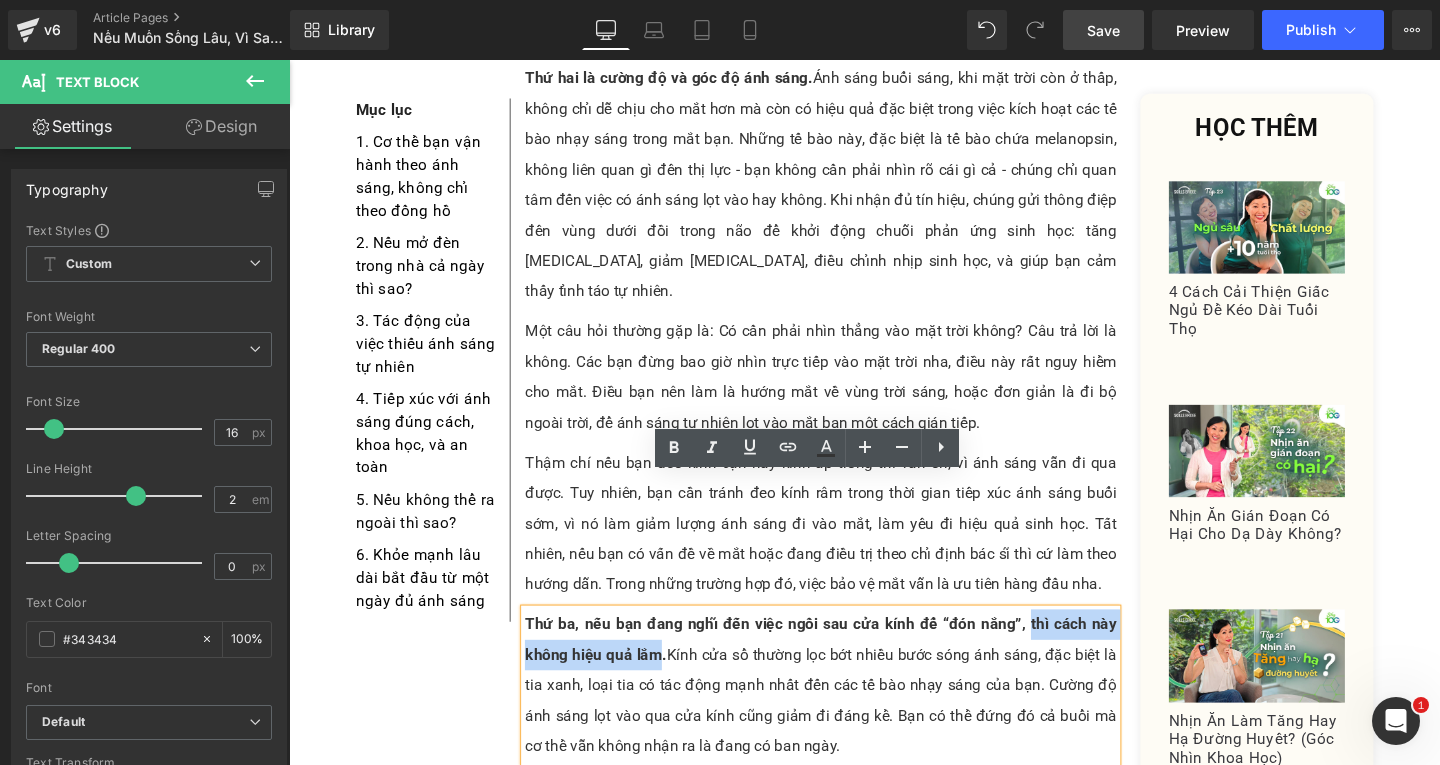 click on "Thứ ba, nếu bạn đang nghĩ đến việc ngồi sau cửa kính để “đón nắng”, thì cách này không hiệu quả lắm." at bounding box center (848, 669) 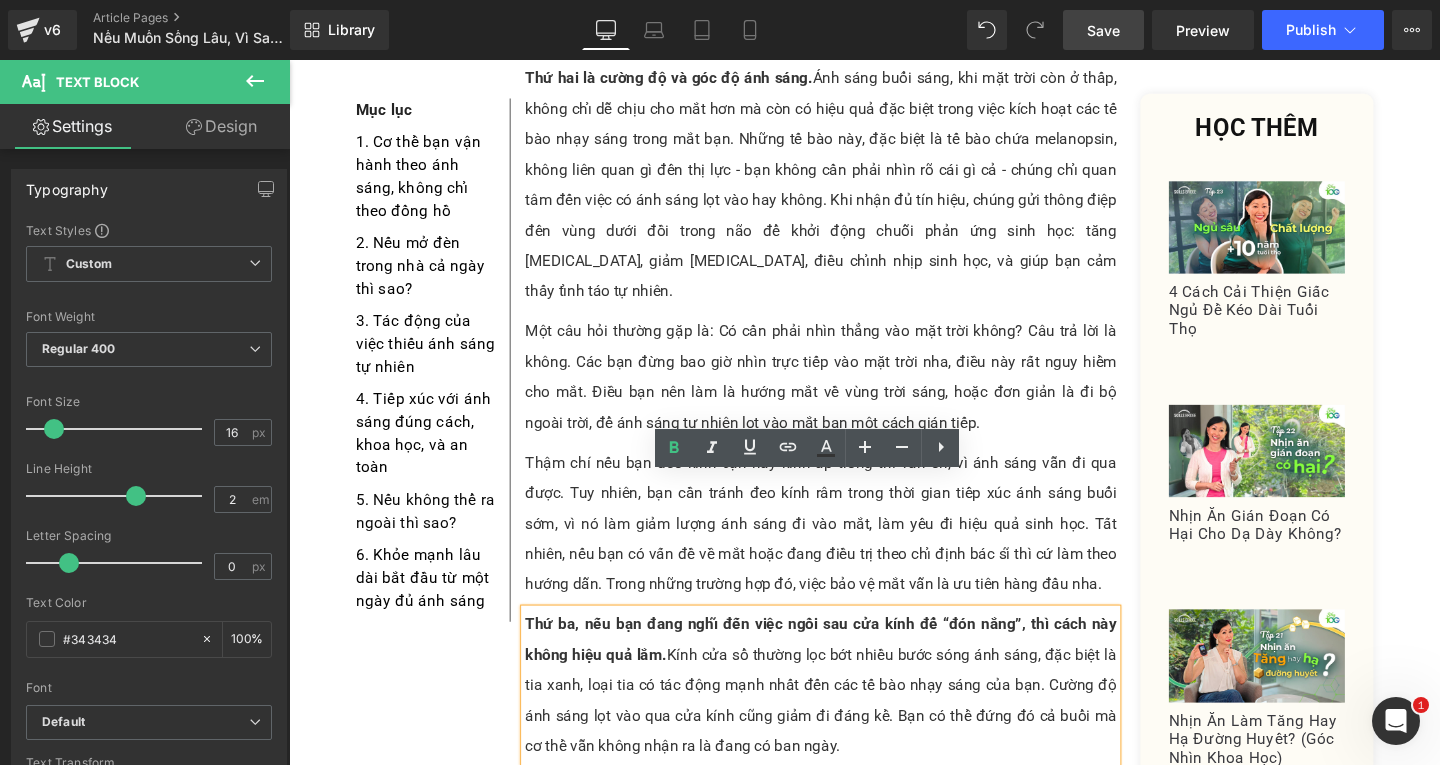 click on "Thứ ba, nếu bạn đang nghĩ đến việc ngồi sau cửa kính để “đón nắng”, thì cách này không hiệu quả lắm.  Kính cửa sổ thường lọc bớt nhiều bước sóng ánh sáng, đặc biệt là tia xanh, loại tia có tác động mạnh nhất đến các tế bào nhạy sáng của bạn. Cường độ ánh sáng lọt vào qua cửa kính cũng giảm đi đáng kể. Bạn có thể đứng đó cả buổi mà cơ thể vẫn không nhận ra là đang có ban ngày." at bounding box center [848, 718] 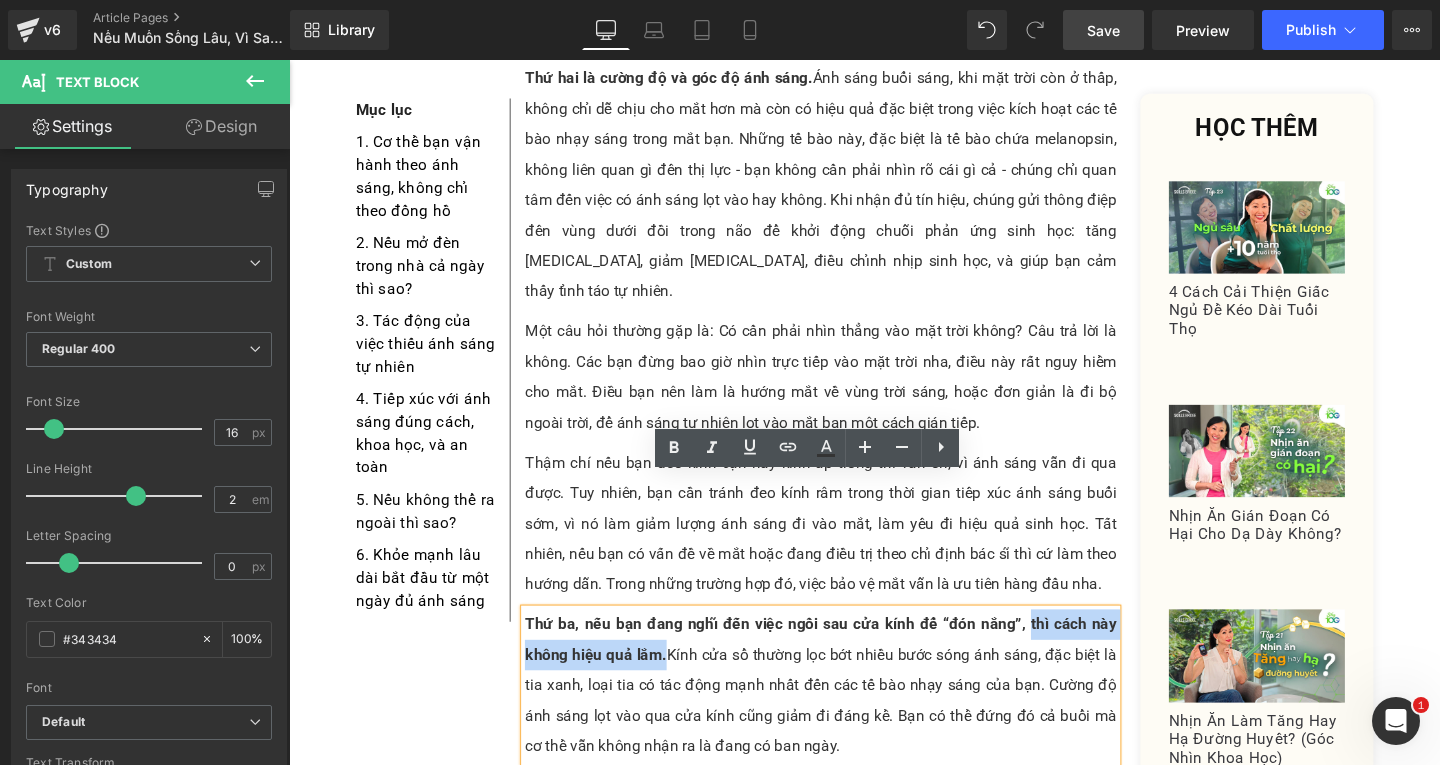 drag, startPoint x: 1059, startPoint y: 510, endPoint x: 675, endPoint y: 547, distance: 385.77844 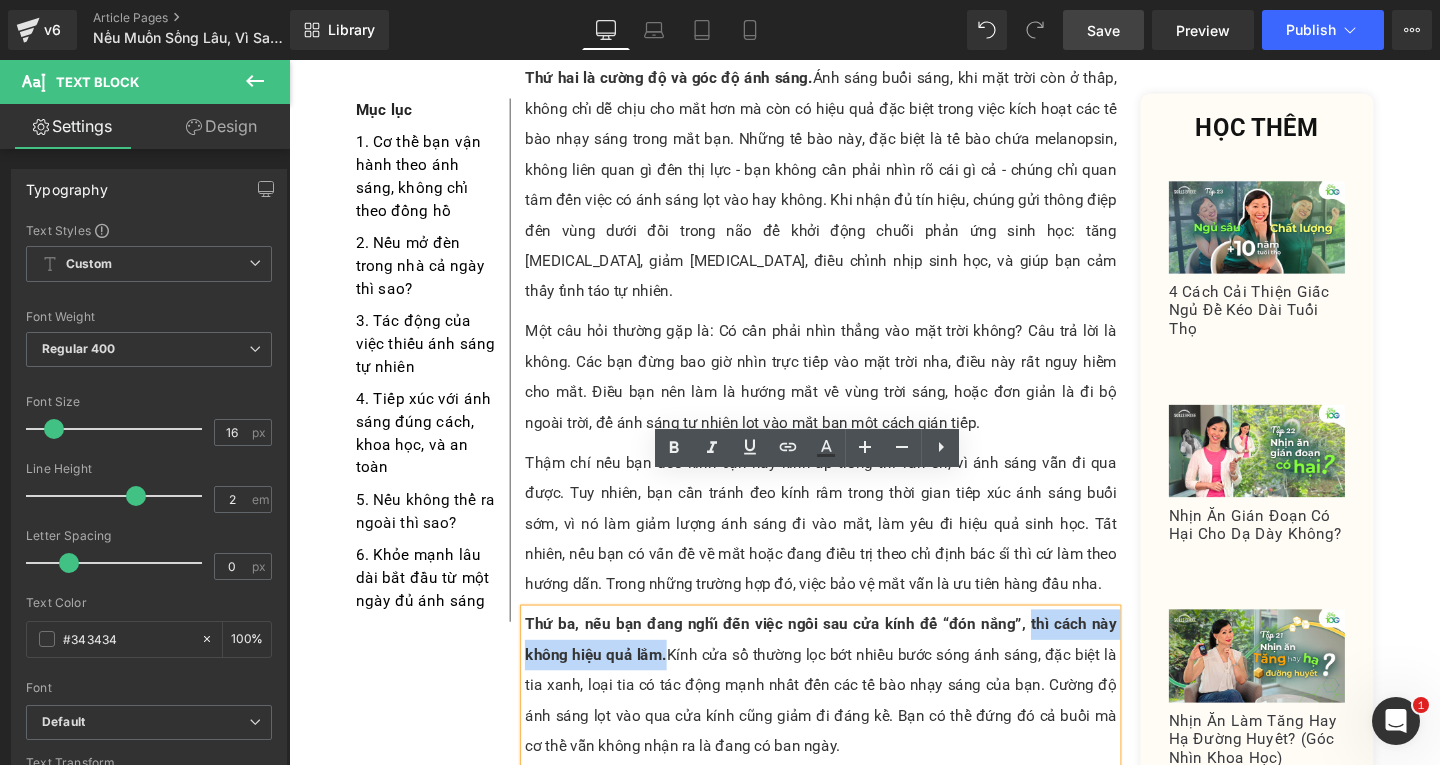 click on "Thứ ba, nếu bạn đang nghĩ đến việc ngồi sau cửa kính để “đón nắng”, thì cách này không hiệu quả lắm." at bounding box center (848, 669) 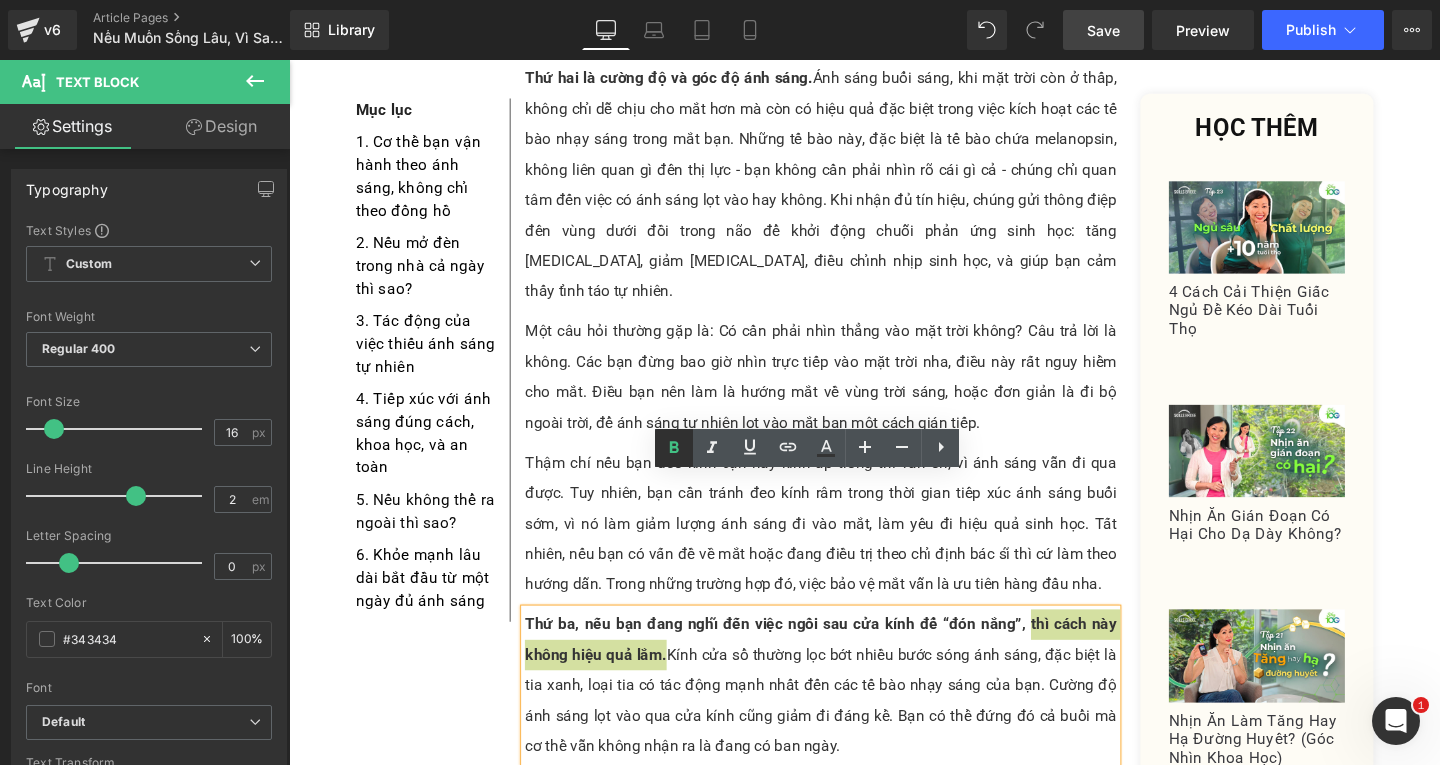 click 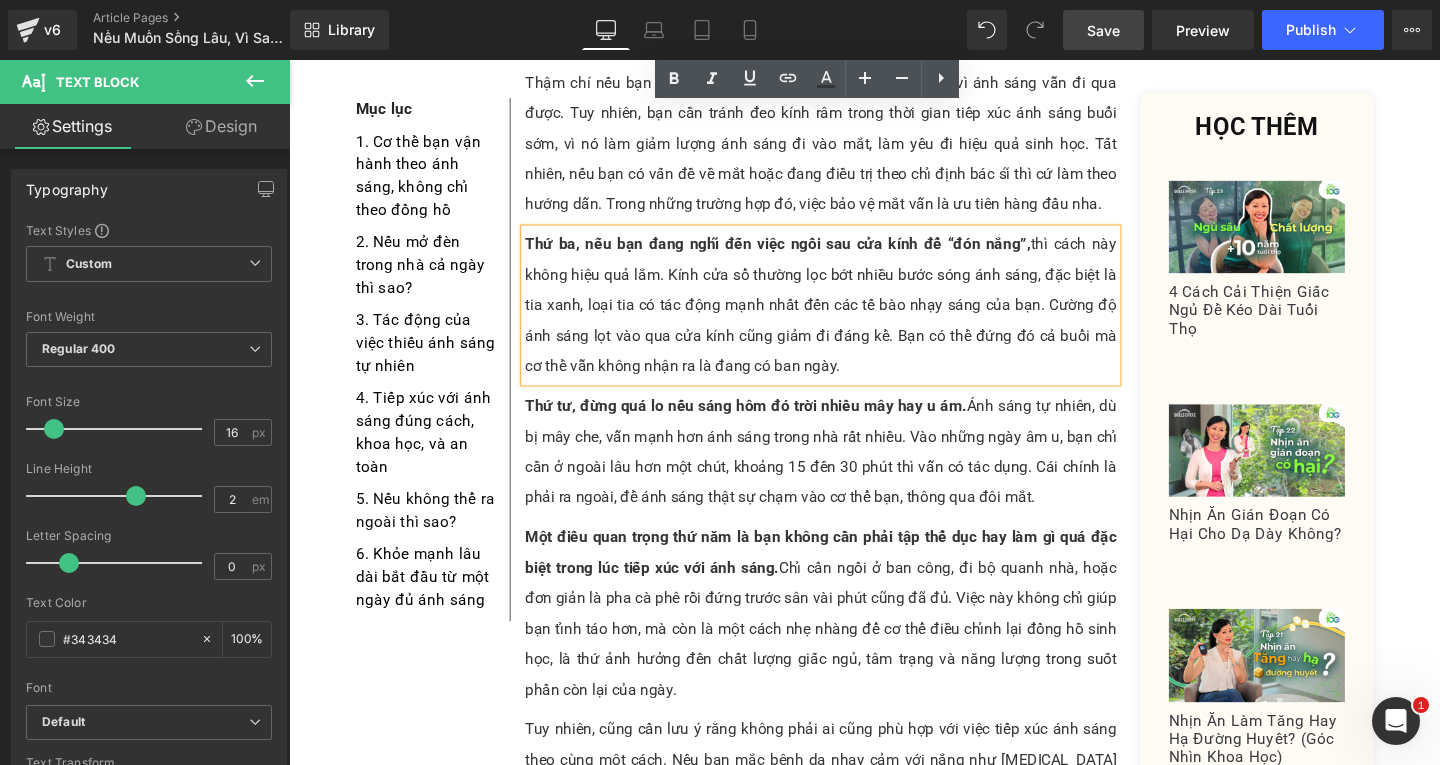 scroll, scrollTop: 6600, scrollLeft: 0, axis: vertical 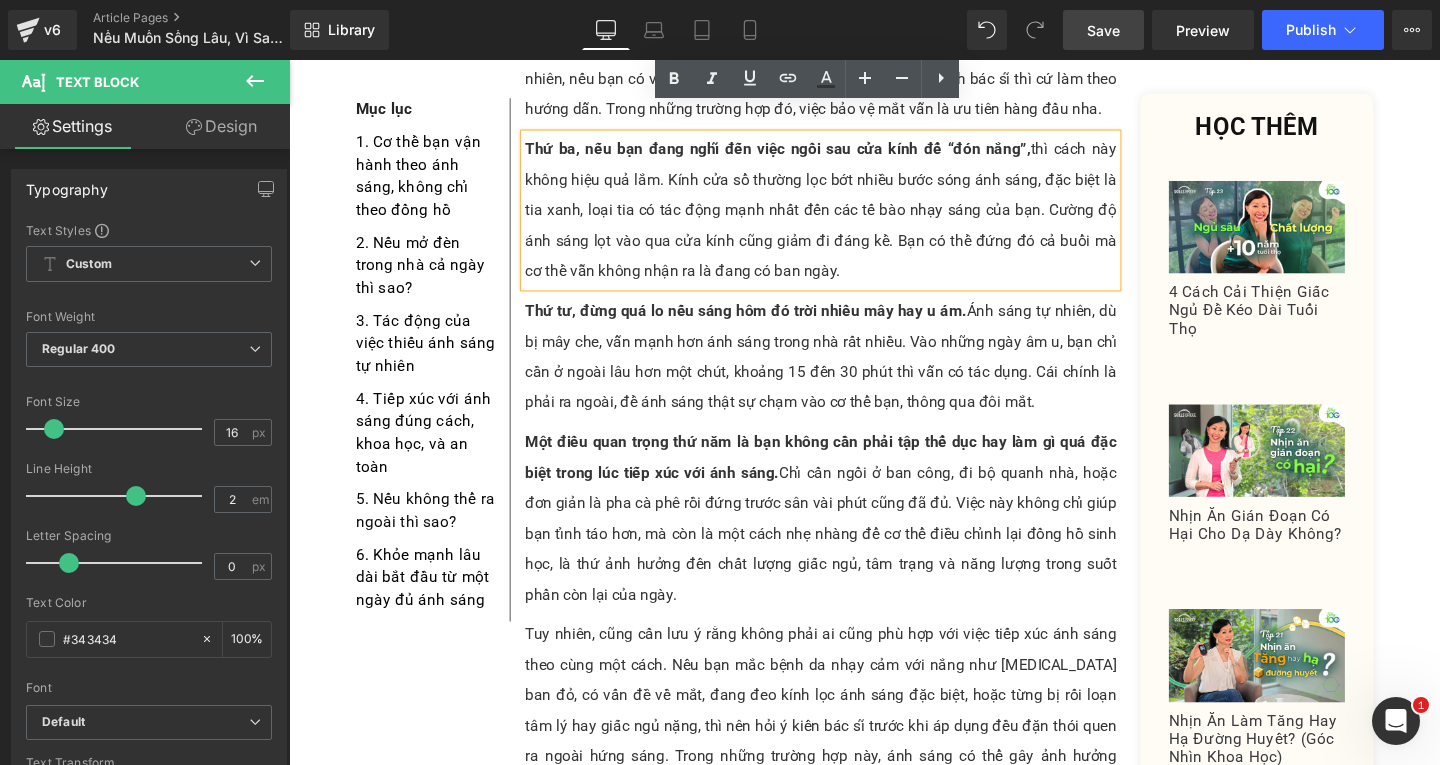click on "Một điều quan trọng thứ năm là bạn không cần phải tập thể dục hay làm gì quá đặc biệt trong lúc tiếp xúc với ánh sáng.  Chỉ cần ngồi ở ban công, đi bộ quanh nhà, hoặc đơn giản là pha cà phê rồi đứng trước sân vài phút cũng đã đủ. Việc này không chỉ giúp bạn tỉnh táo hơn, mà còn là một cách nhẹ nhàng để cơ thể điều chỉnh lại đồng hồ sinh học, là thứ ảnh hưởng đến chất lượng giấc ngủ, tâm trạng và năng lượng trong suốt phần còn lại của ngày." at bounding box center (848, 542) 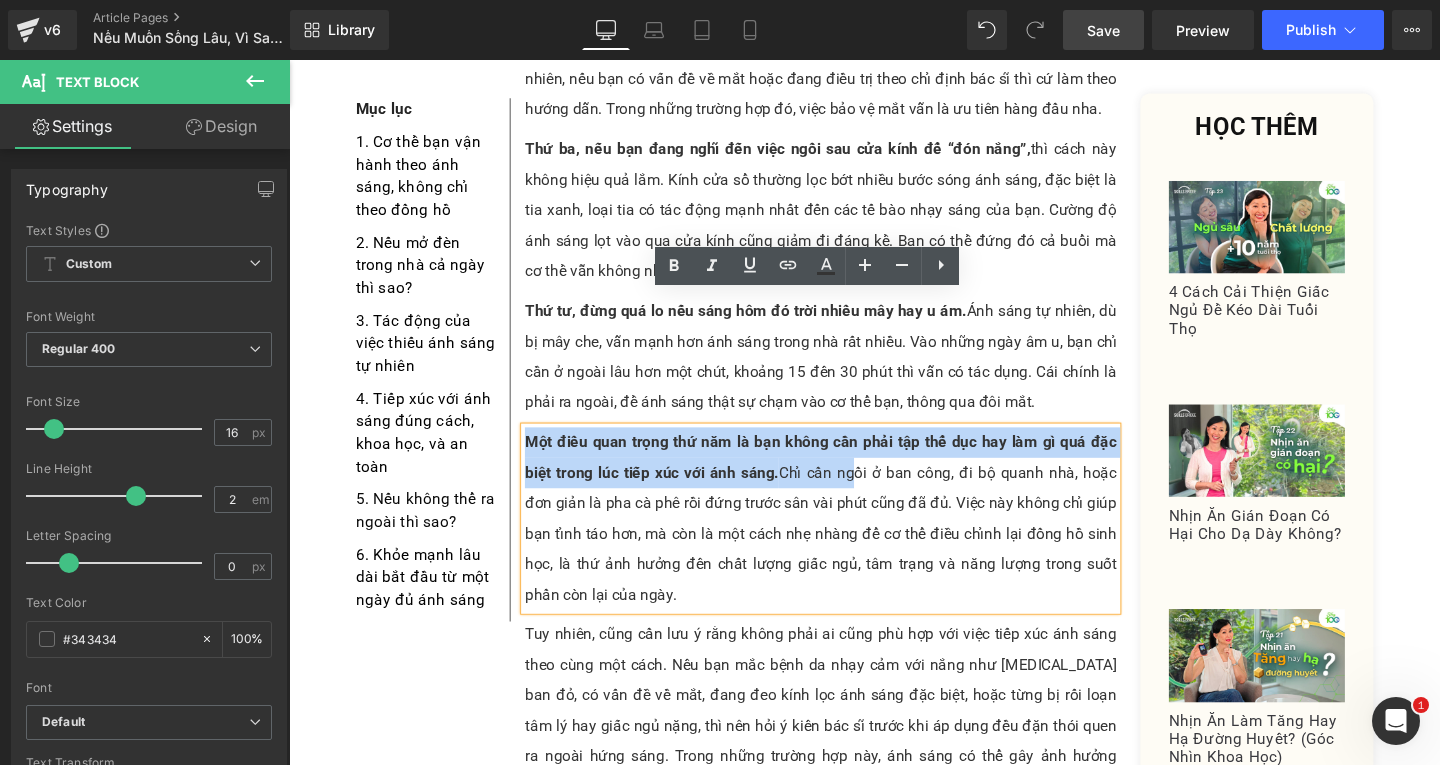 drag, startPoint x: 530, startPoint y: 317, endPoint x: 874, endPoint y: 351, distance: 345.67615 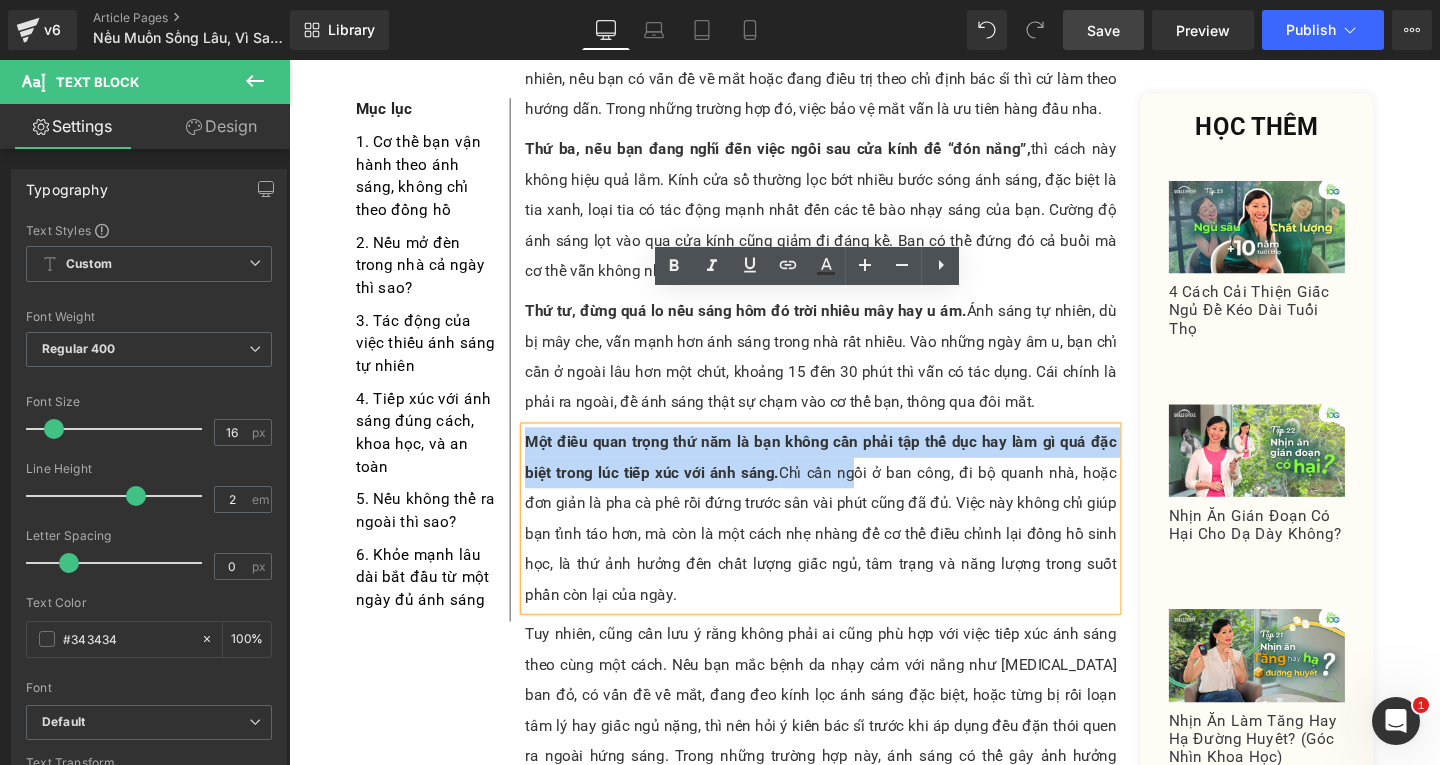 click on "Một điều quan trọng thứ năm là bạn không cần phải tập thể dục hay làm gì quá đặc biệt trong lúc tiếp xúc với ánh sáng.  Chỉ cần ngồi ở ban công, đi bộ quanh nhà, hoặc đơn giản là pha cà phê rồi đứng trước sân vài phút cũng đã đủ. Việc này không chỉ giúp bạn tỉnh táo hơn, mà còn là một cách nhẹ nhàng để cơ thể điều chỉnh lại đồng hồ sinh học, là thứ ảnh hưởng đến chất lượng giấc ngủ, tâm trạng và năng lượng trong suốt phần còn lại của ngày." at bounding box center (848, 542) 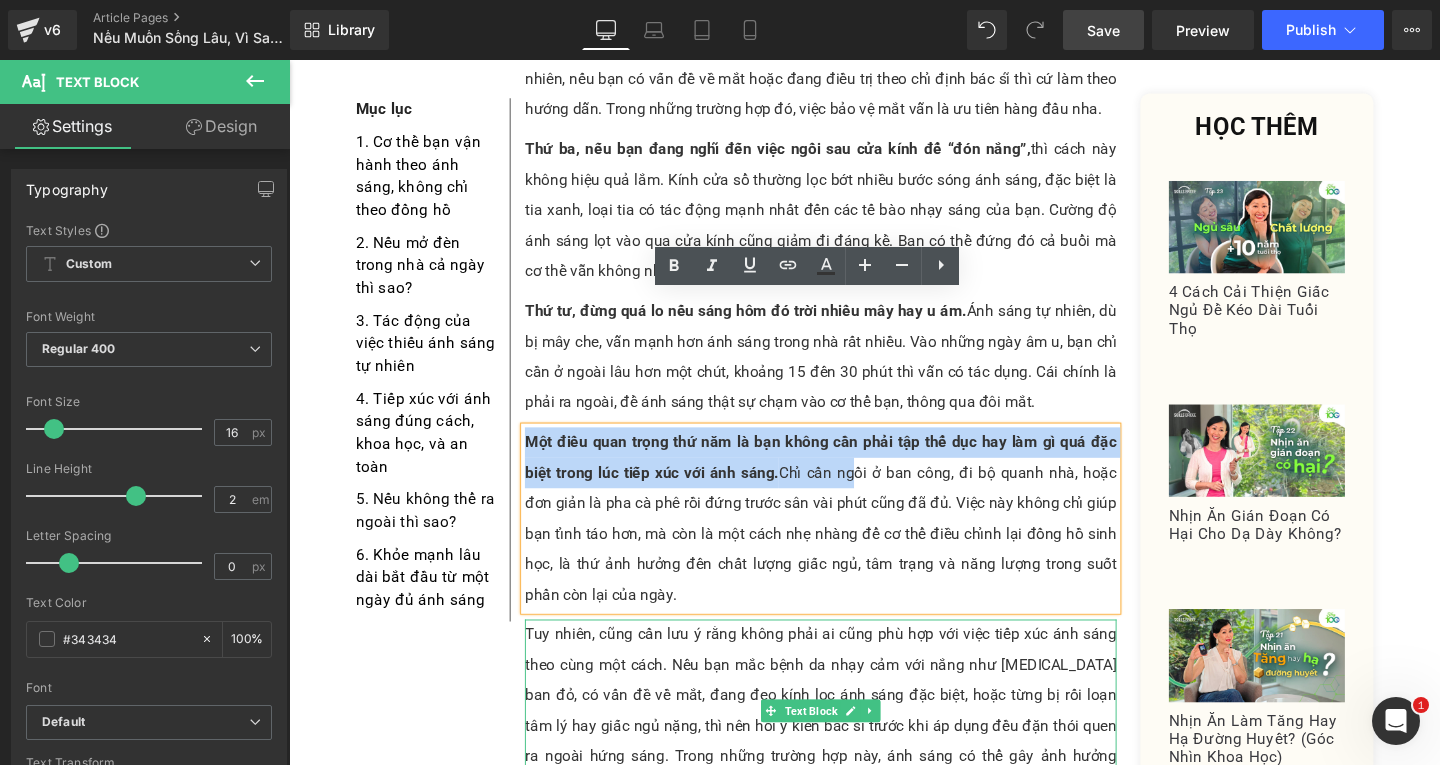 click on "Tuy nhiên, cũng cần lưu ý rằng không phải ai cũng phù hợp với việc tiếp xúc ánh sáng theo cùng một cách. Nếu bạn mắc bệnh da nhạy cảm với nắng như [MEDICAL_DATA] ban đỏ, có vấn đề về mắt, đang đeo kính lọc ánh sáng đặc biệt, hoặc từng bị rối loạn tâm lý hay giấc ngủ nặng, thì nên hỏi ý kiến bác sĩ trước khi áp dụng đều đặn thói quen ra ngoài hứng sáng. Trong những trường hợp này, ánh sáng có thể gây ảnh hưởng không mong muốn nếu dùng sai cách." at bounding box center (848, 744) 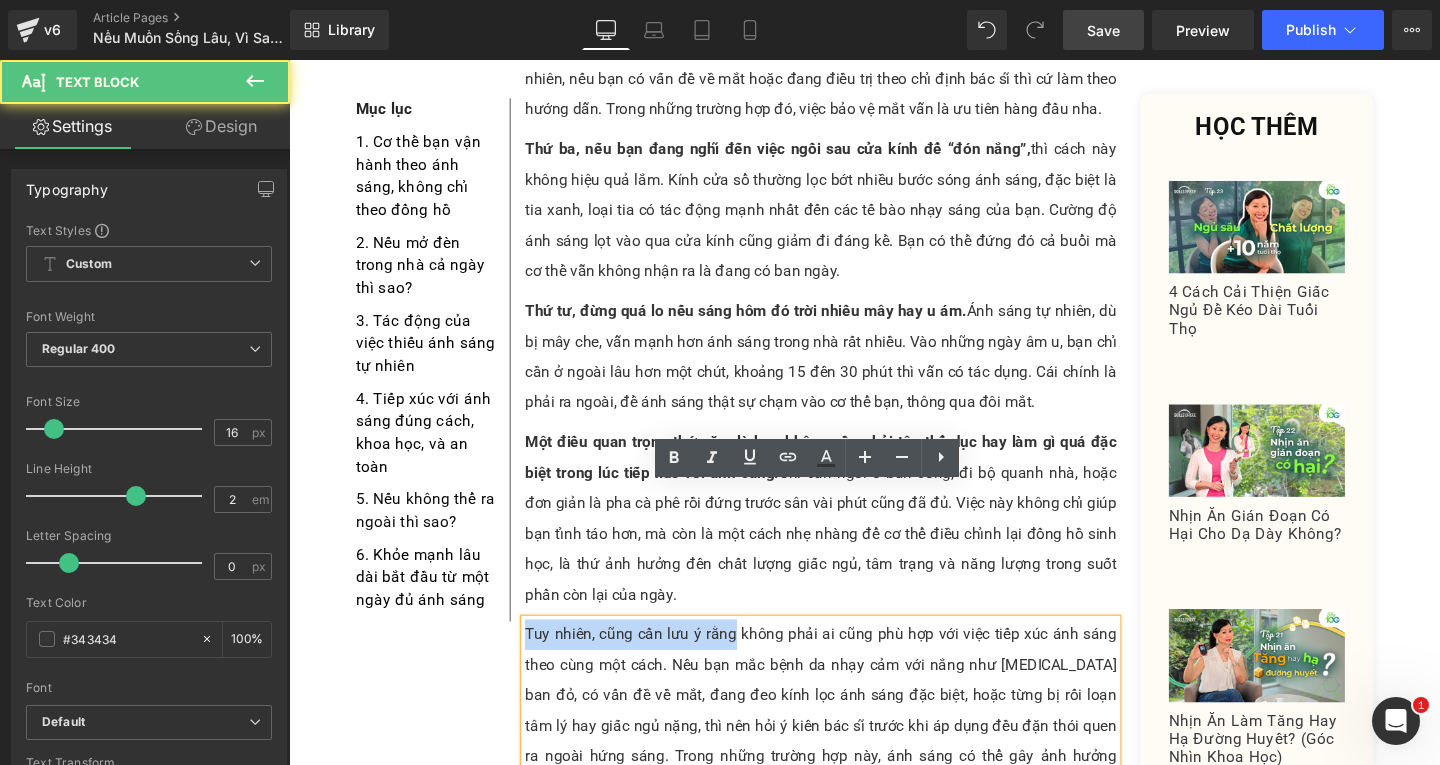 drag, startPoint x: 532, startPoint y: 519, endPoint x: 752, endPoint y: 515, distance: 220.03636 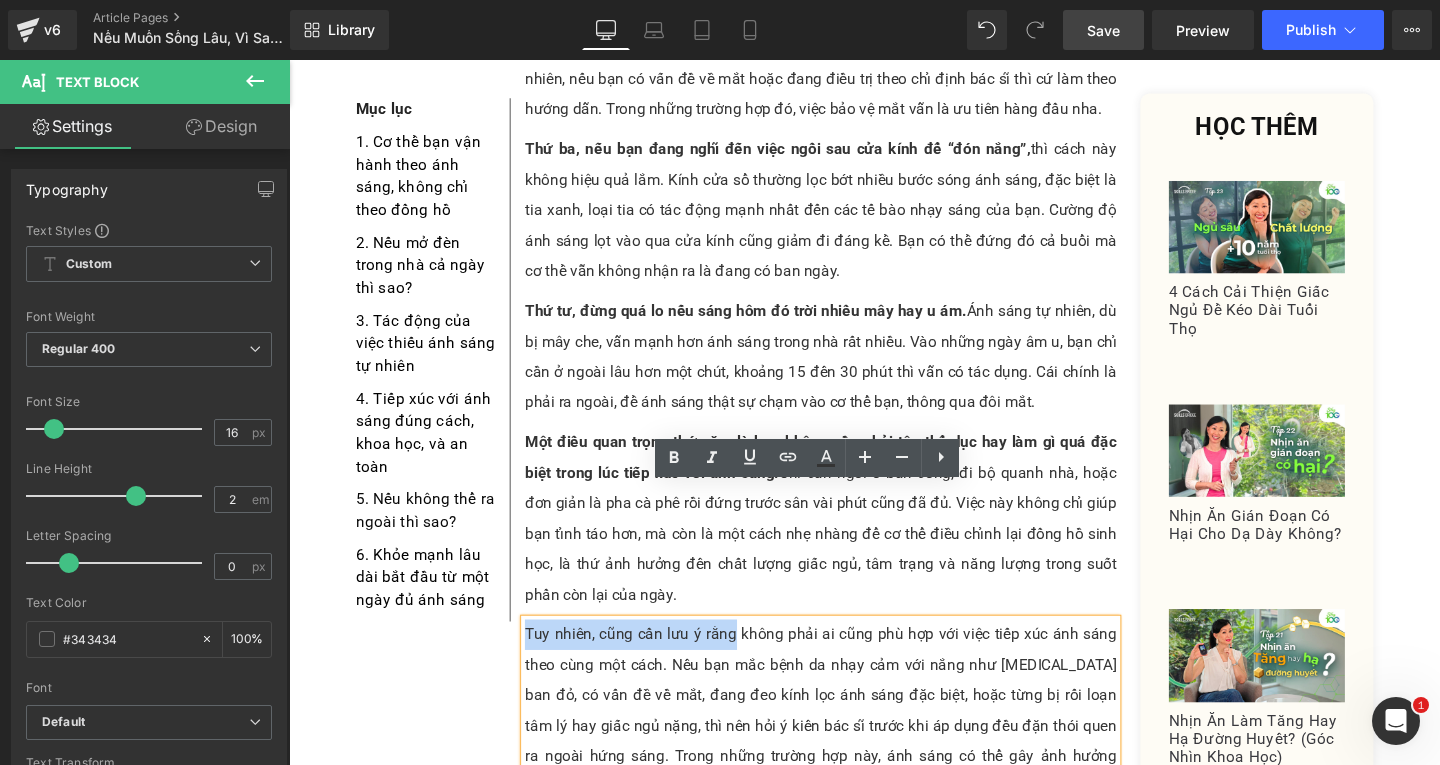 type 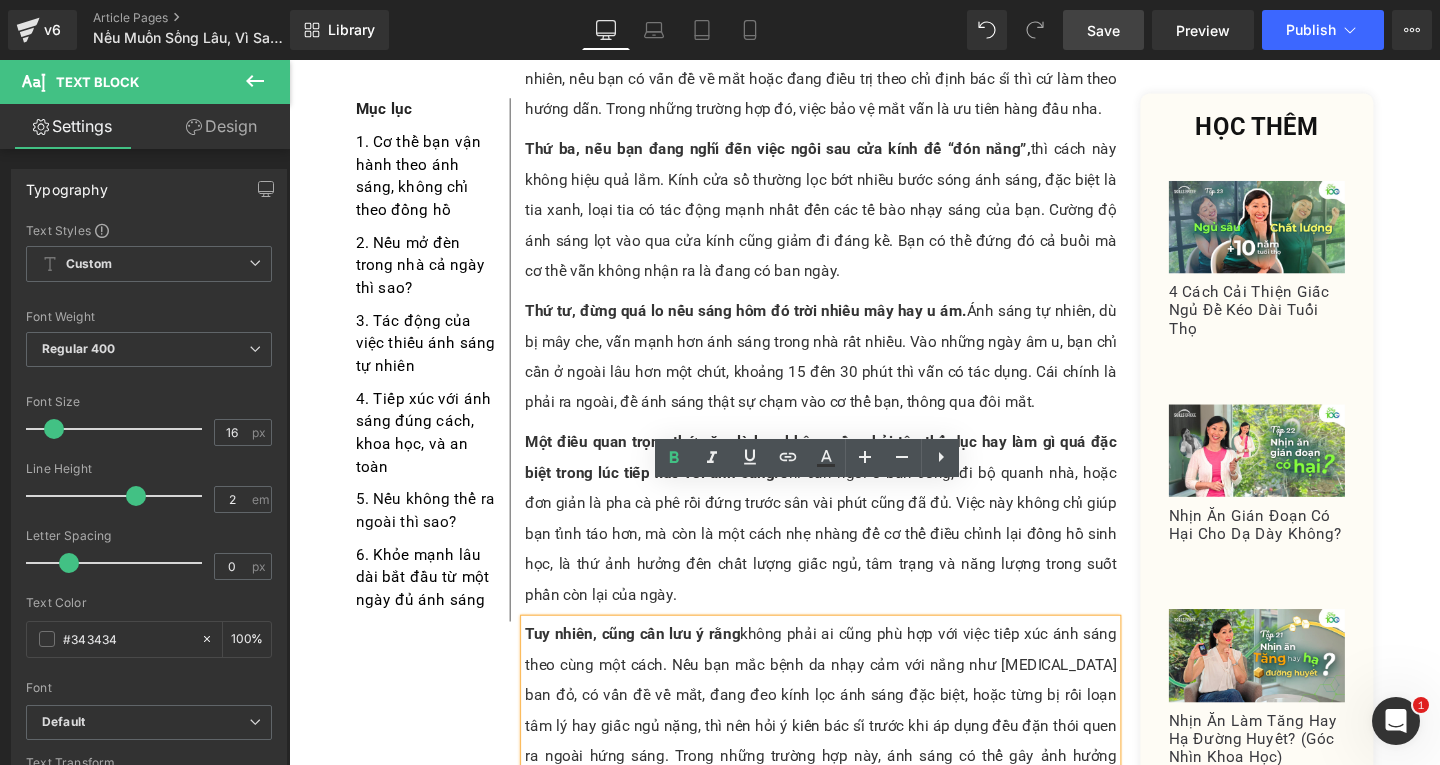 scroll, scrollTop: 6800, scrollLeft: 0, axis: vertical 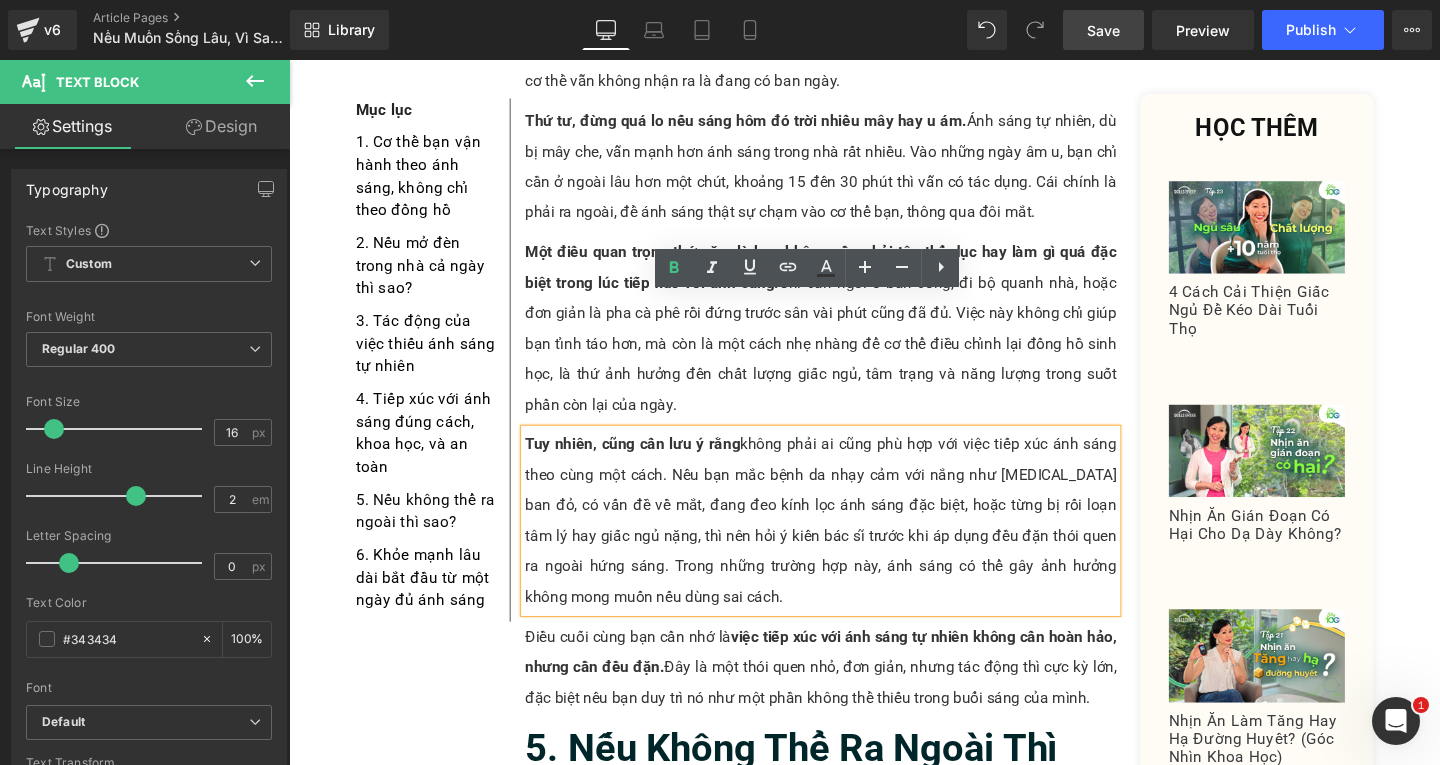 click on "Điều cuối cùng bạn cần nhớ là  việc tiếp xúc với ánh sáng tự nhiên không cần hoàn hảo, nhưng cần đều đặn.  Đây là một thói quen nhỏ, đơn giản, nhưng tác động thì cực kỳ lớn, đặc biệt nếu bạn duy trì nó như một phần không thể thiếu trong buổi sáng của mình." at bounding box center (848, 698) 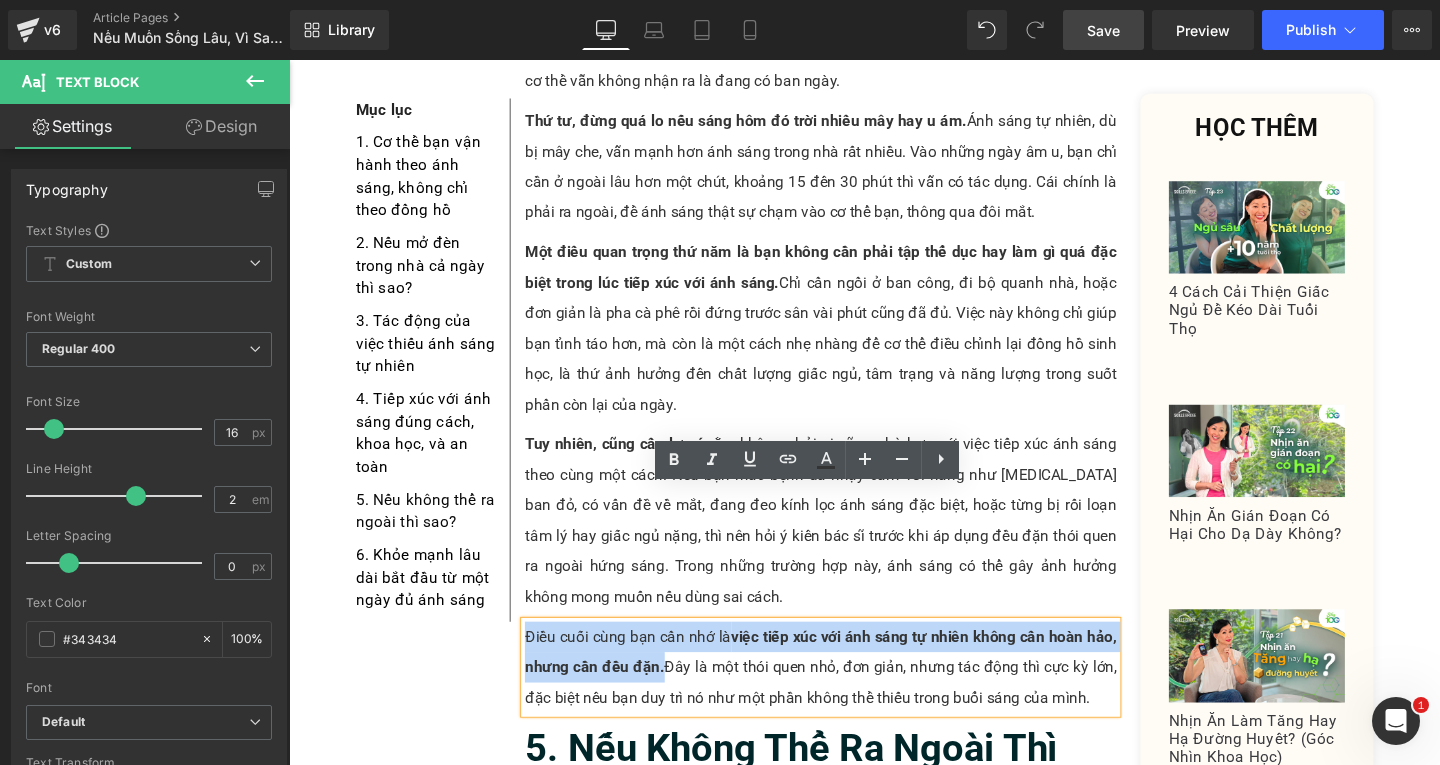 drag, startPoint x: 530, startPoint y: 519, endPoint x: 674, endPoint y: 548, distance: 146.89111 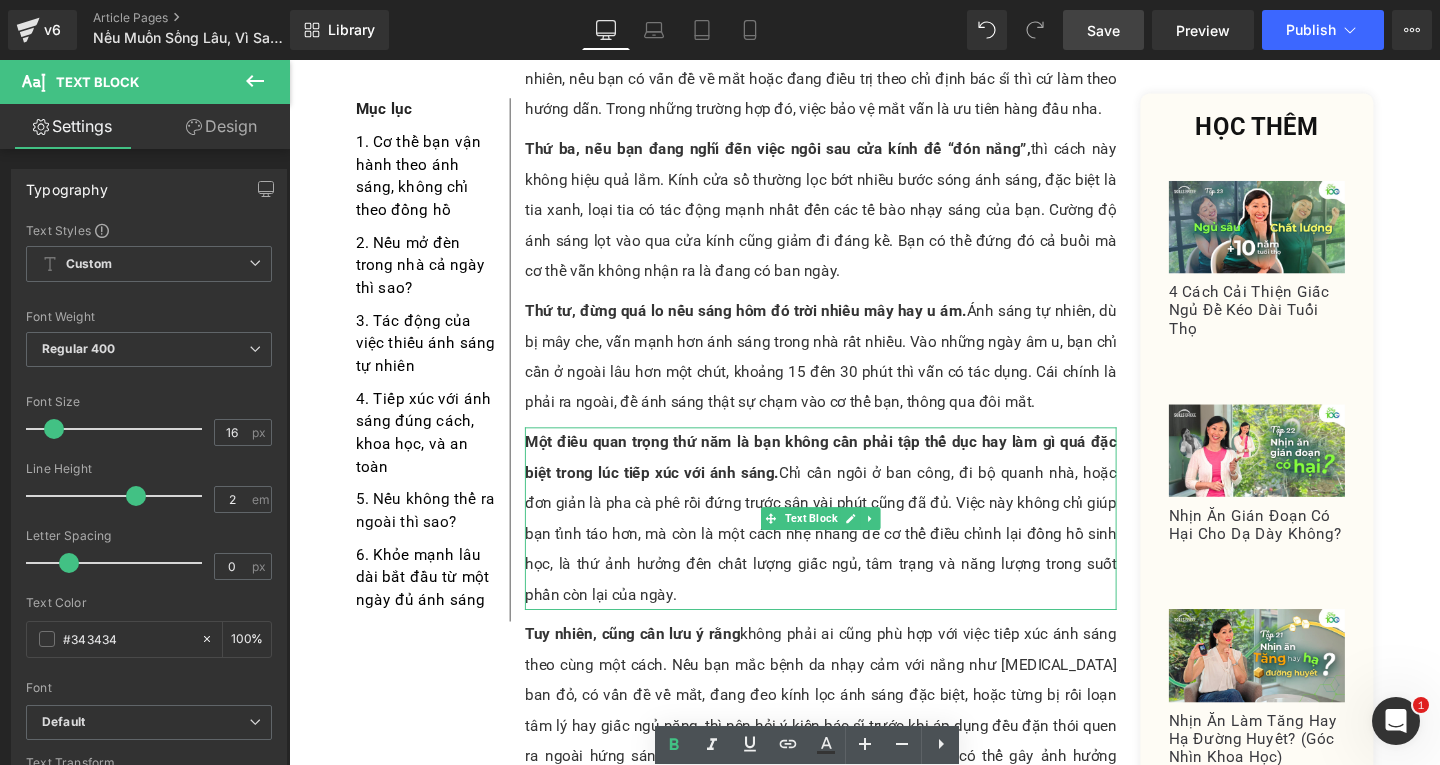 scroll, scrollTop: 6500, scrollLeft: 0, axis: vertical 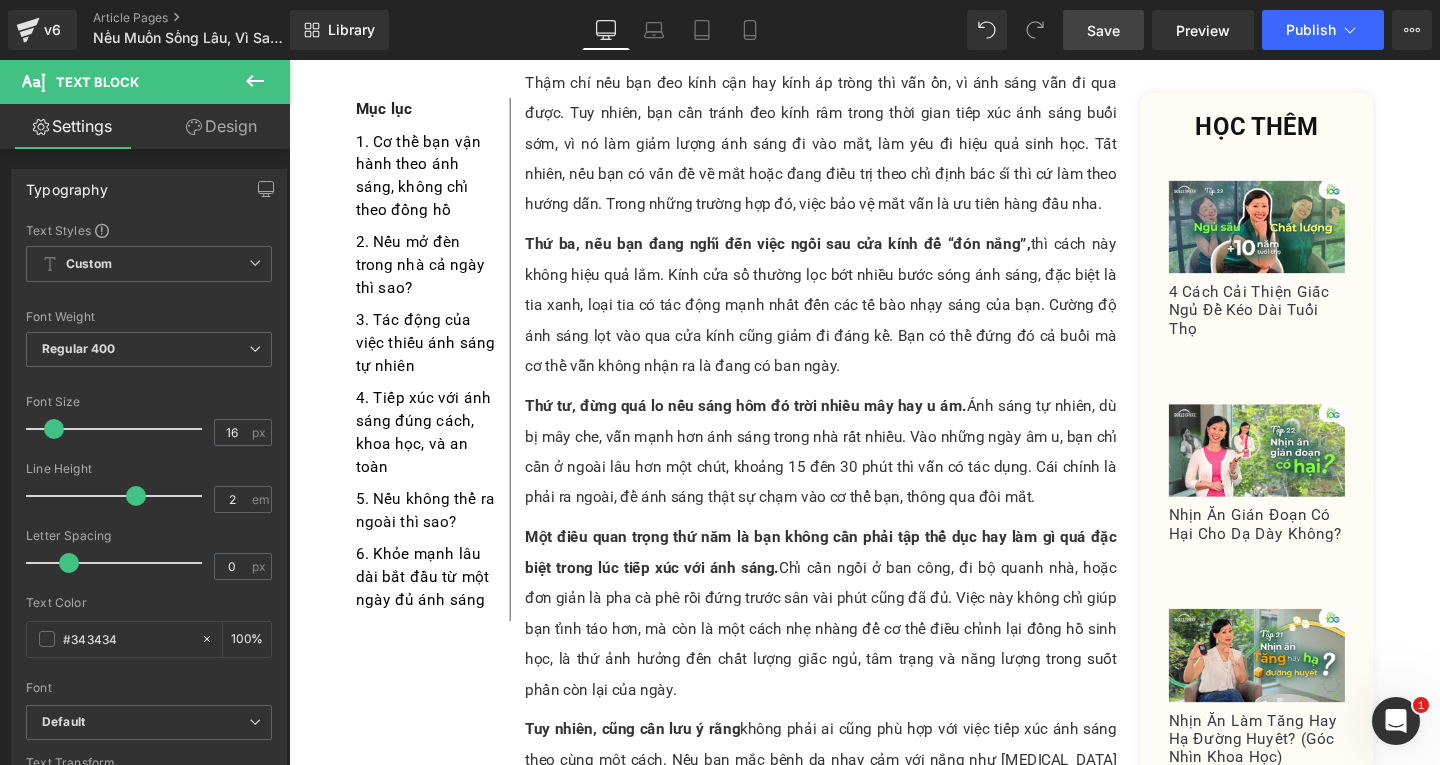 click on "Save" at bounding box center [1103, 30] 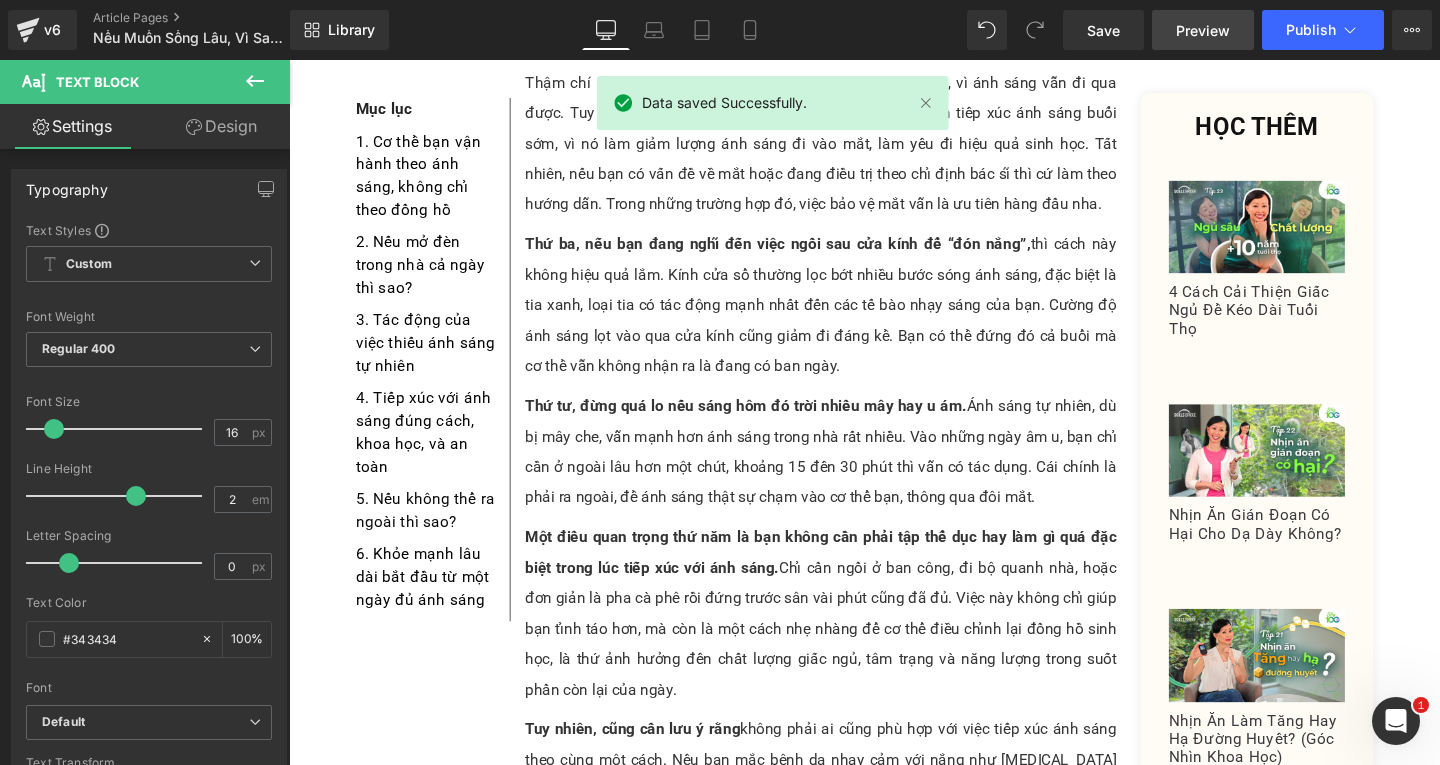 click on "Preview" at bounding box center (1203, 30) 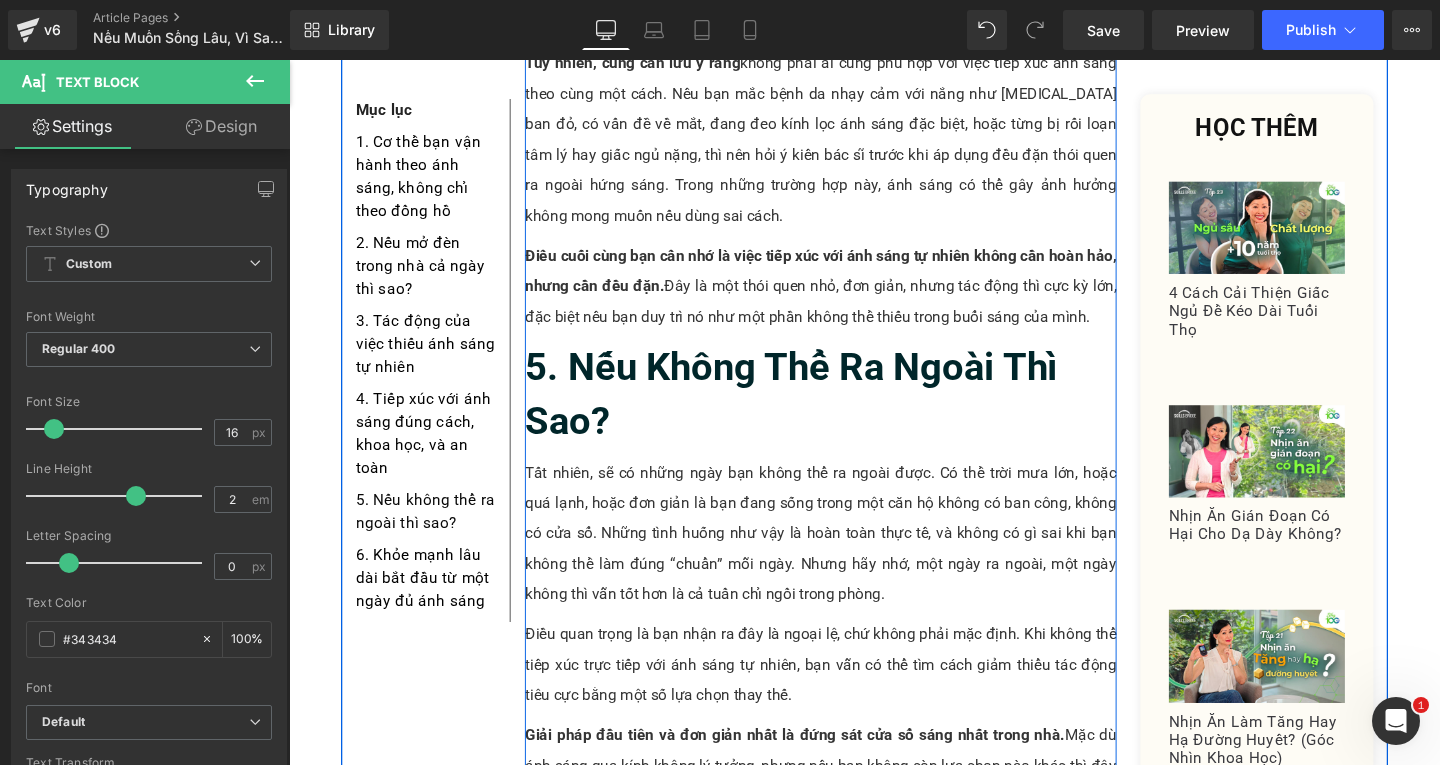 scroll, scrollTop: 7500, scrollLeft: 0, axis: vertical 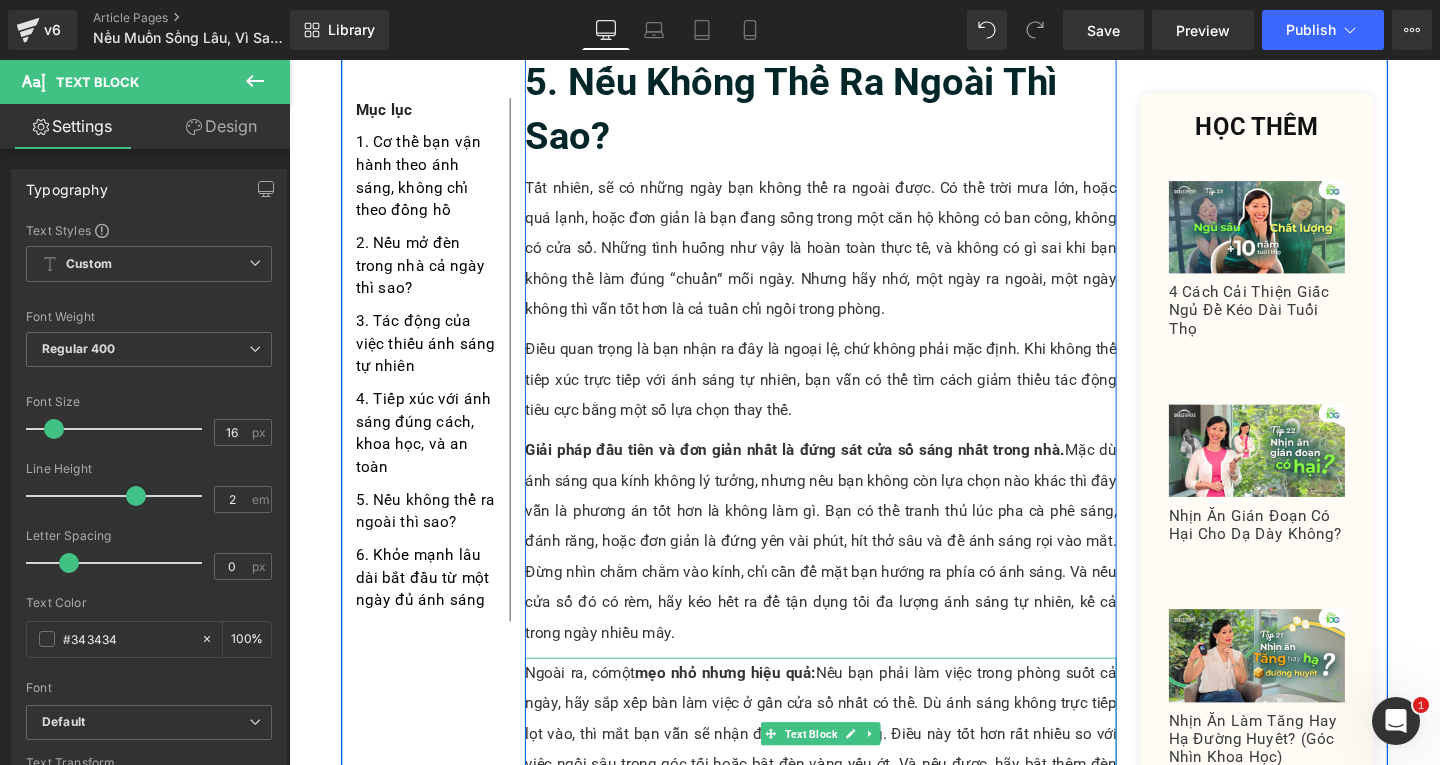click on "Ngoài ra, có một  mẹo nhỏ nhưng hiệu quả:  Nếu bạn phải làm việc trong phòng suốt cả ngày, hãy sắp xếp bàn làm việc ở gần cửa sổ nhất có thể. Dù ánh sáng không trực tiếp lọt vào, thì mắt bạn vẫn sẽ nhận được tín hiệu sáng. Điều này tốt hơn rất nhiều so với việc ngồi sâu trong góc tối hoặc bật đèn vàng yếu ớt. Và nếu được, hãy bật thêm đèn sáng trắng vào buổi sáng để hỗ trợ cơ thể tỉnh táo hơn trong những giờ đầu." at bounding box center [848, 768] 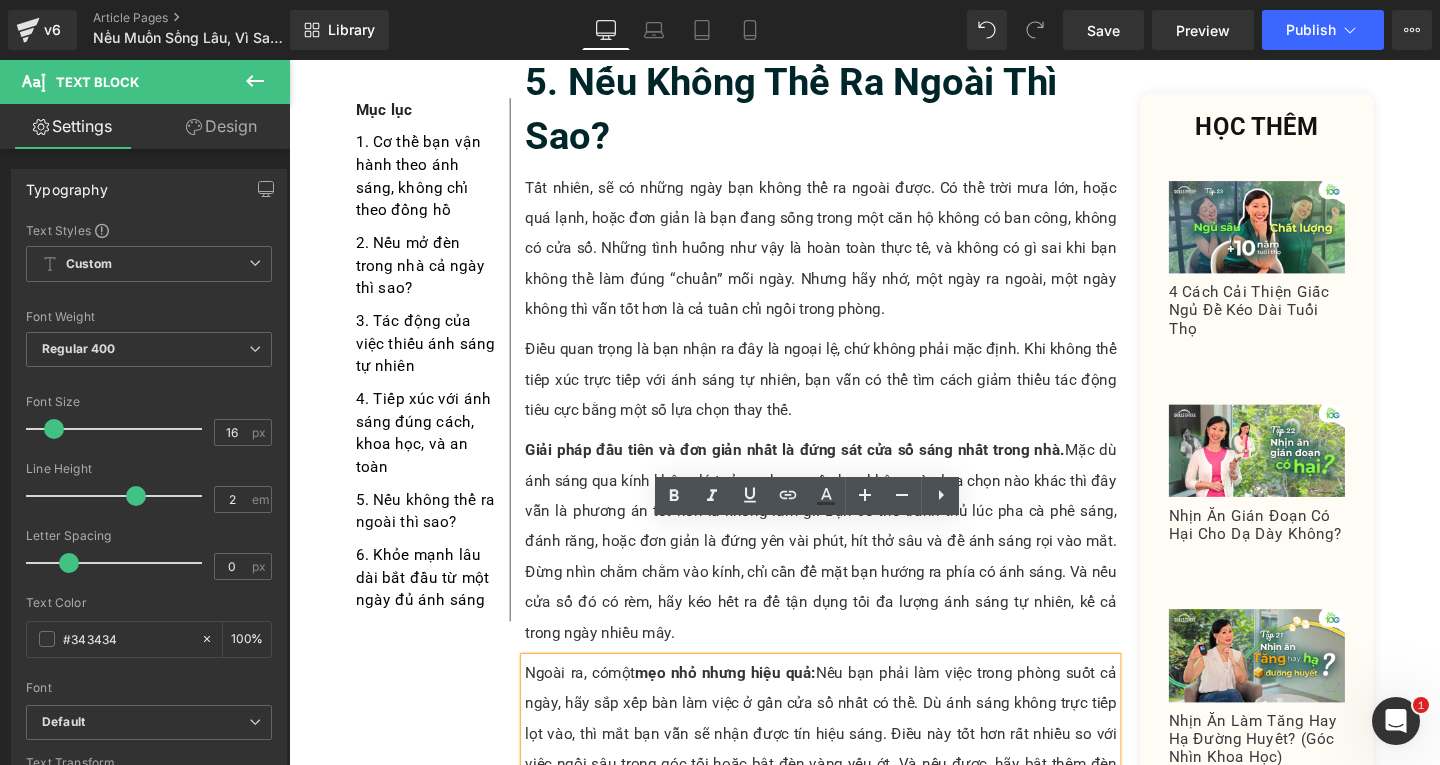 click on "Ngoài ra, có một  mẹo nhỏ nhưng hiệu quả:  Nếu bạn phải làm việc trong phòng suốt cả ngày, hãy sắp xếp bàn làm việc ở gần cửa sổ nhất có thể. Dù ánh sáng không trực tiếp lọt vào, thì mắt bạn vẫn sẽ nhận được tín hiệu sáng. Điều này tốt hơn rất nhiều so với việc ngồi sâu trong góc tối hoặc bật đèn vàng yếu ớt. Và nếu được, hãy bật thêm đèn sáng trắng vào buổi sáng để hỗ trợ cơ thể tỉnh táo hơn trong những giờ đầu." at bounding box center (848, 768) 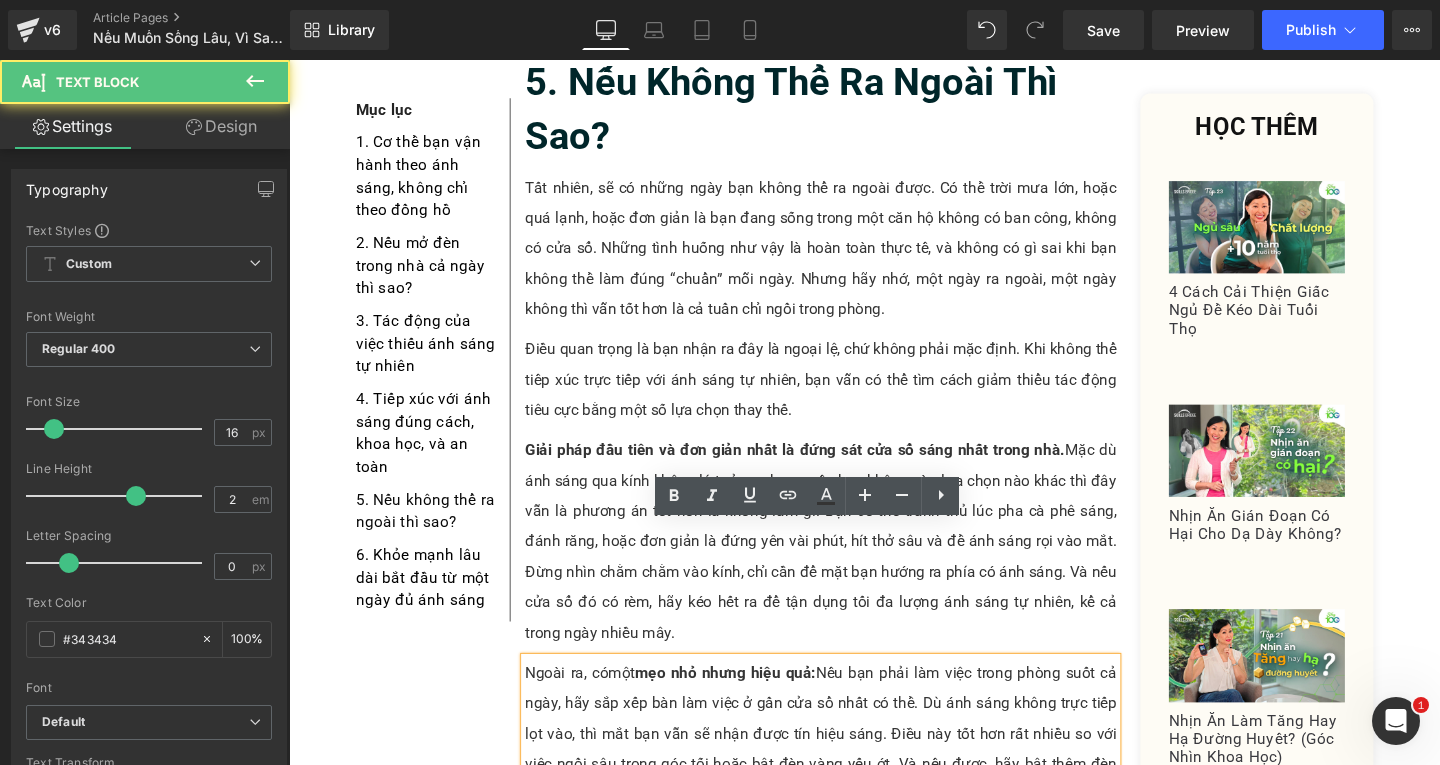 type 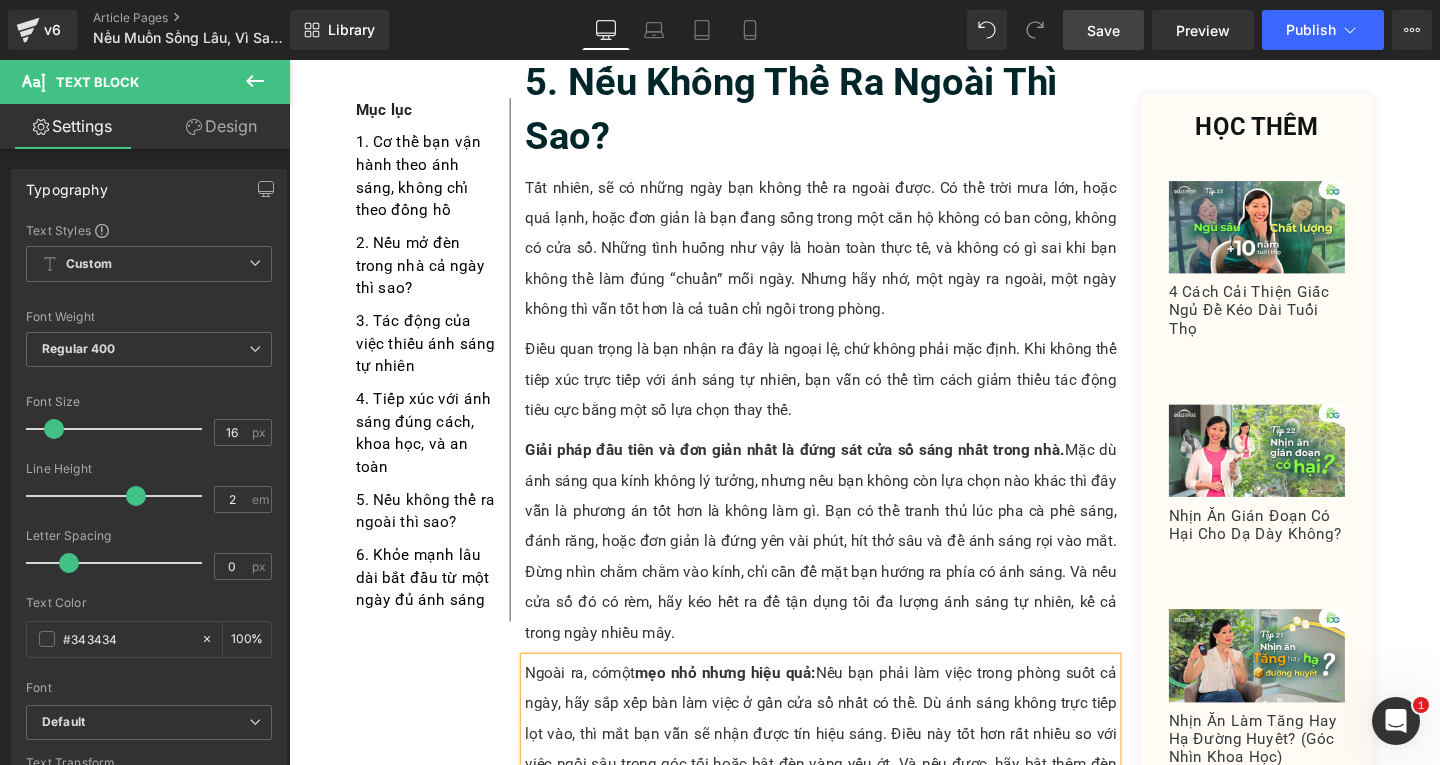 drag, startPoint x: 1098, startPoint y: 26, endPoint x: 701, endPoint y: 34, distance: 397.0806 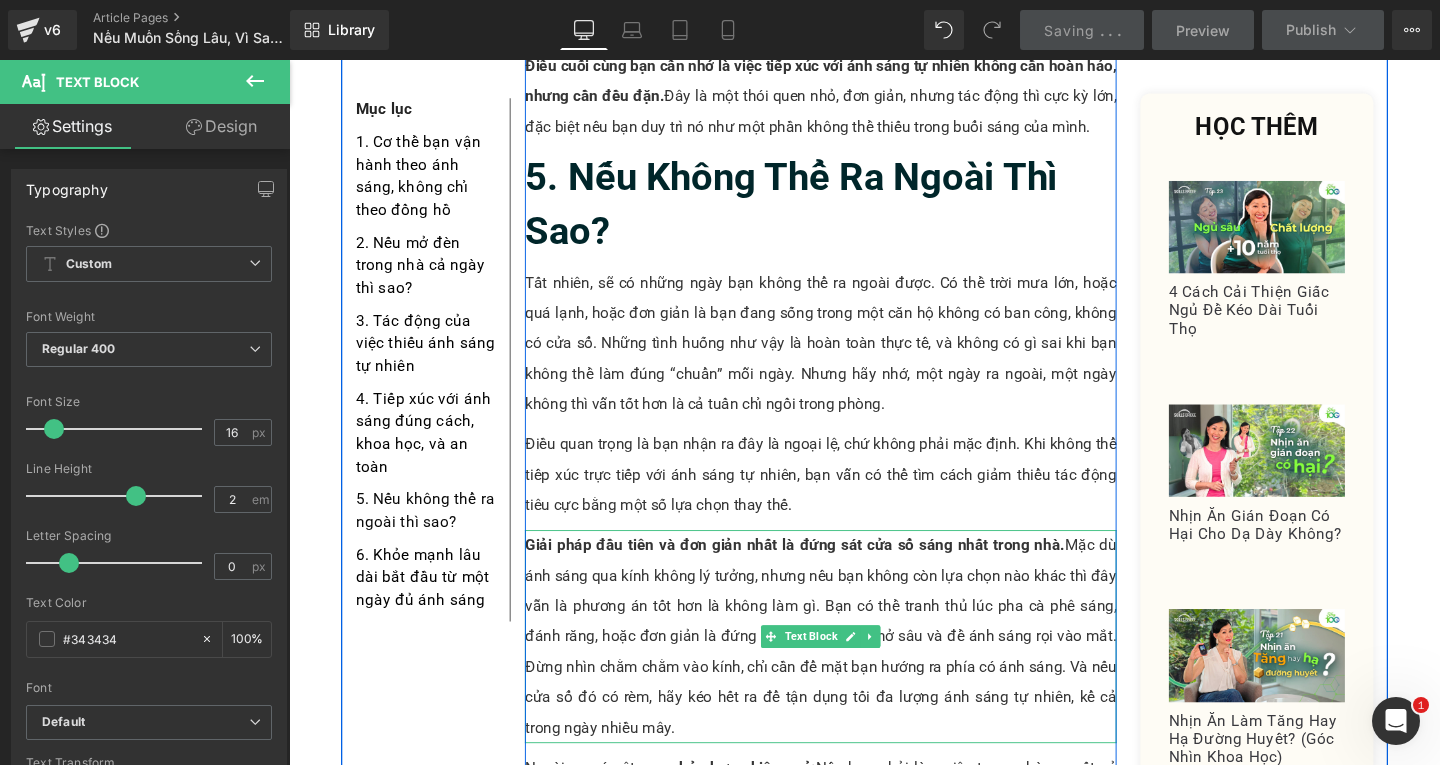 scroll, scrollTop: 7000, scrollLeft: 0, axis: vertical 